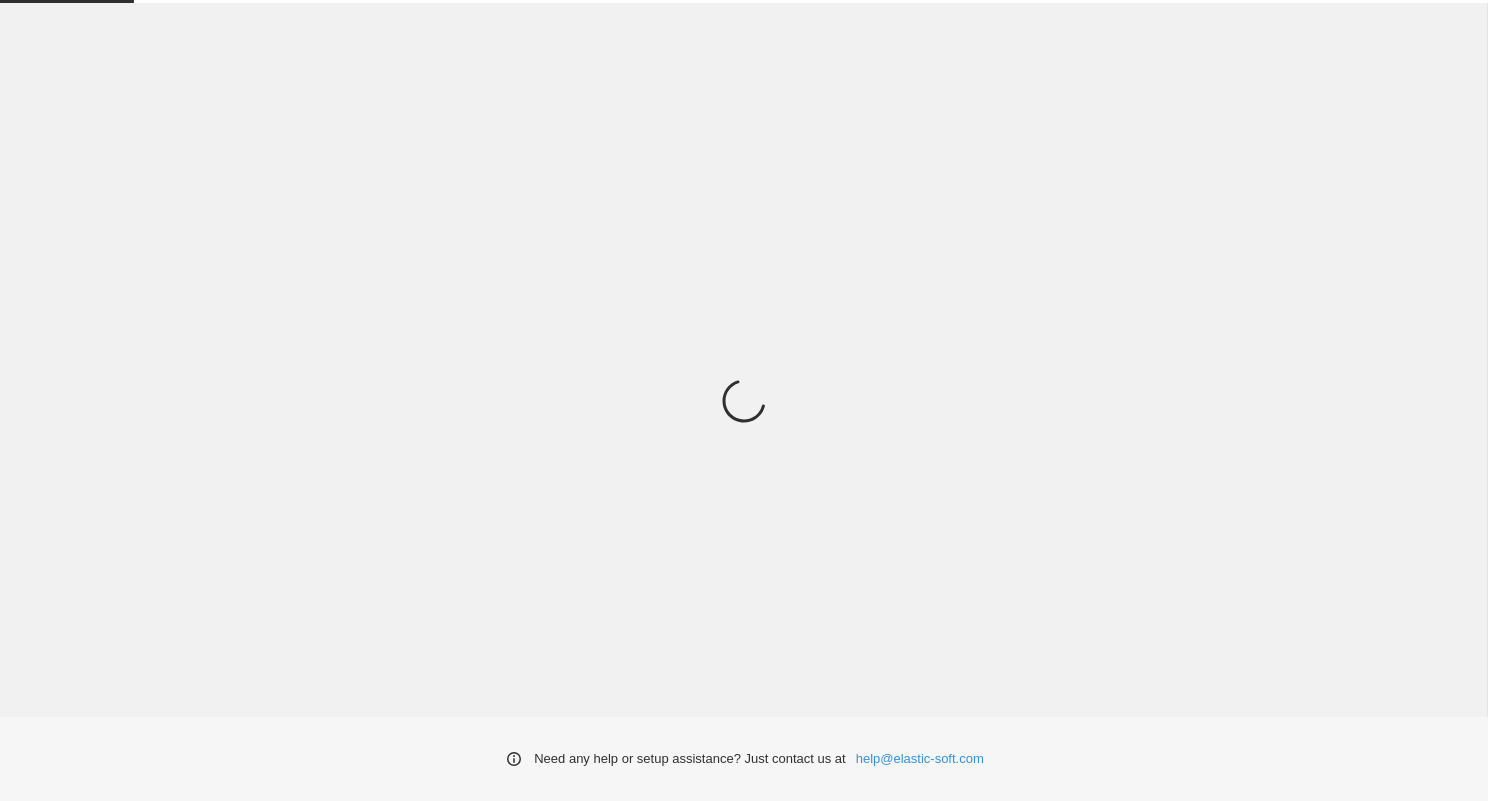 scroll, scrollTop: 0, scrollLeft: 0, axis: both 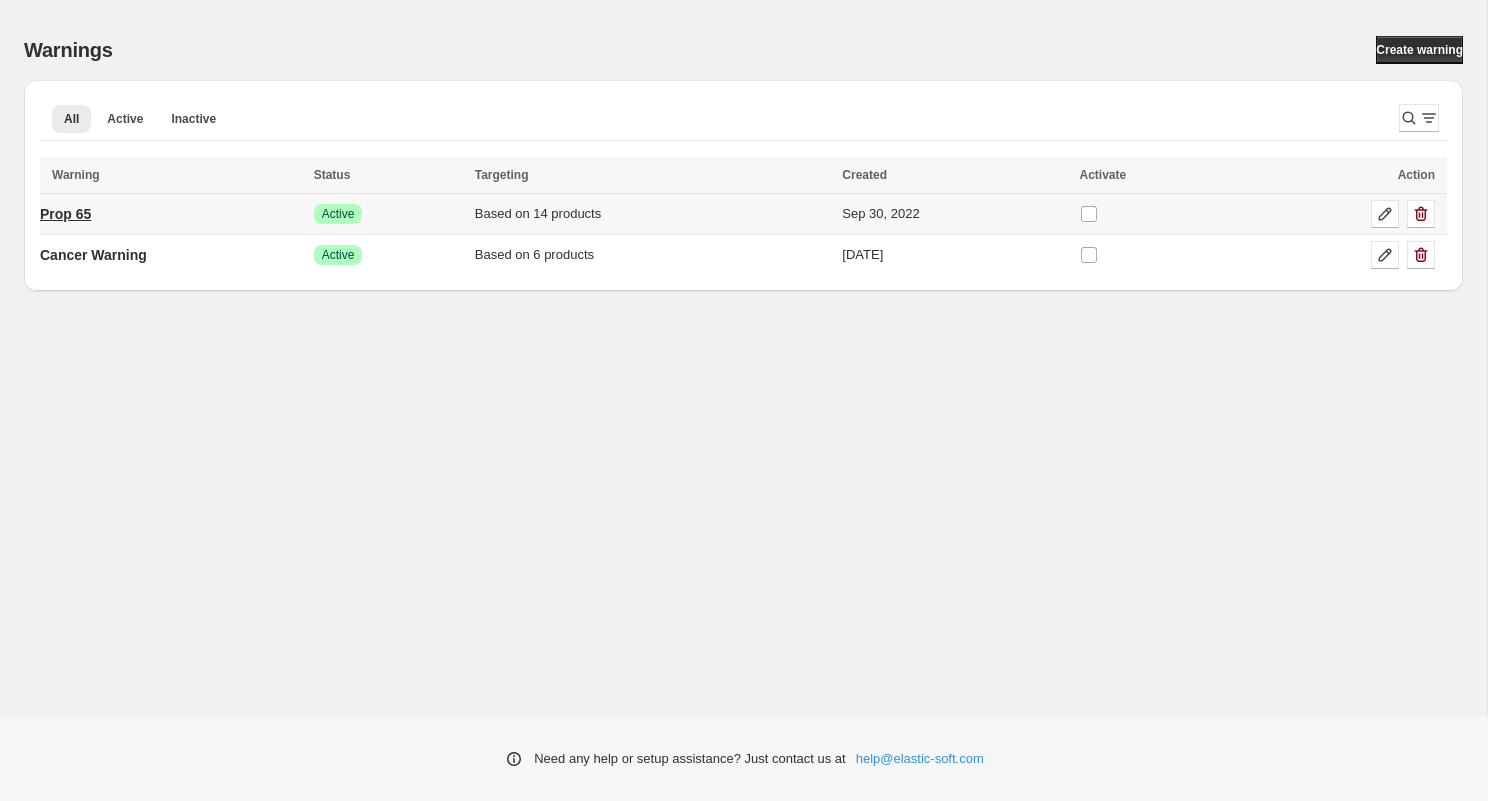 click on "Prop 65" at bounding box center (65, 214) 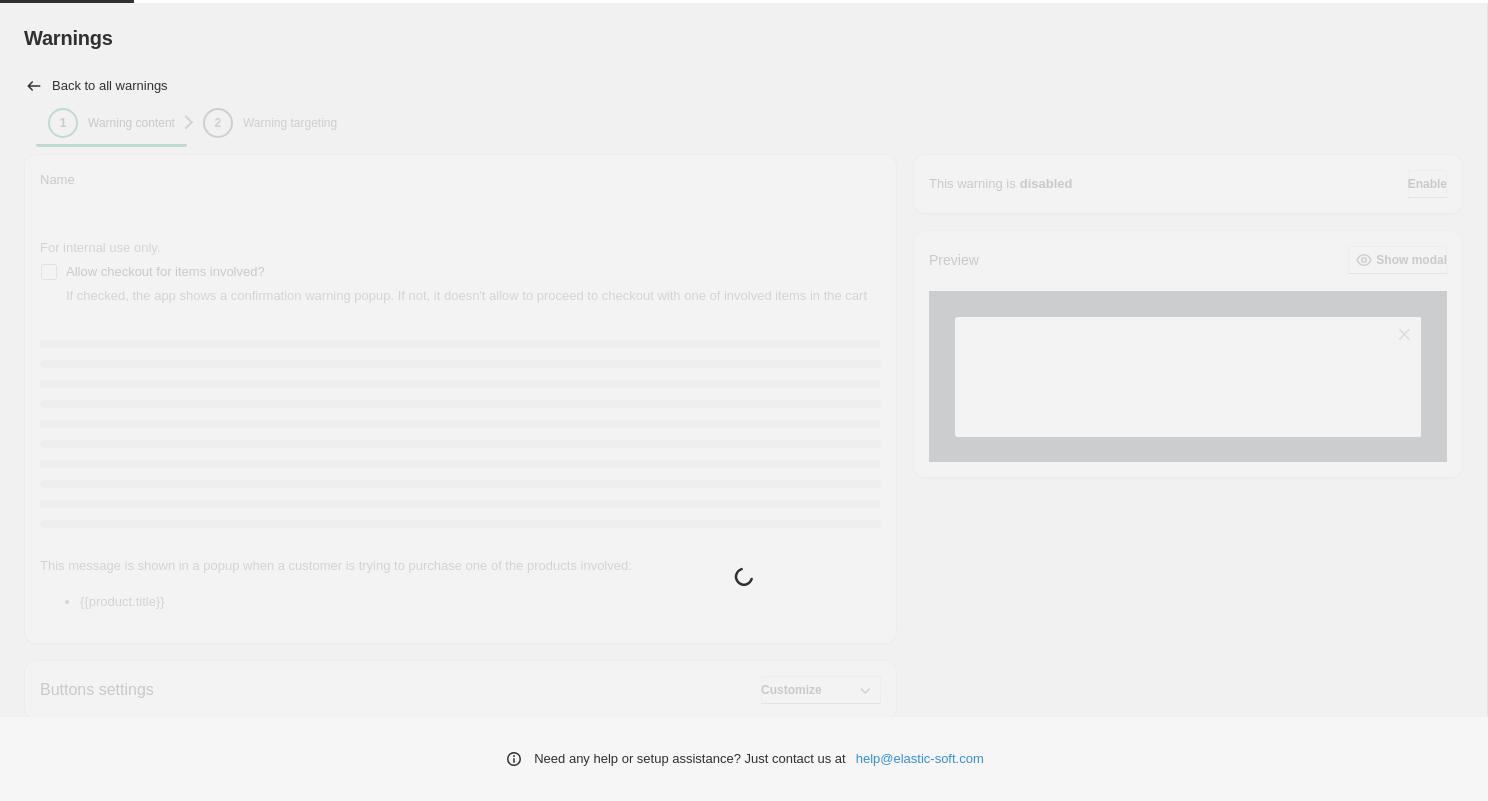type on "*******" 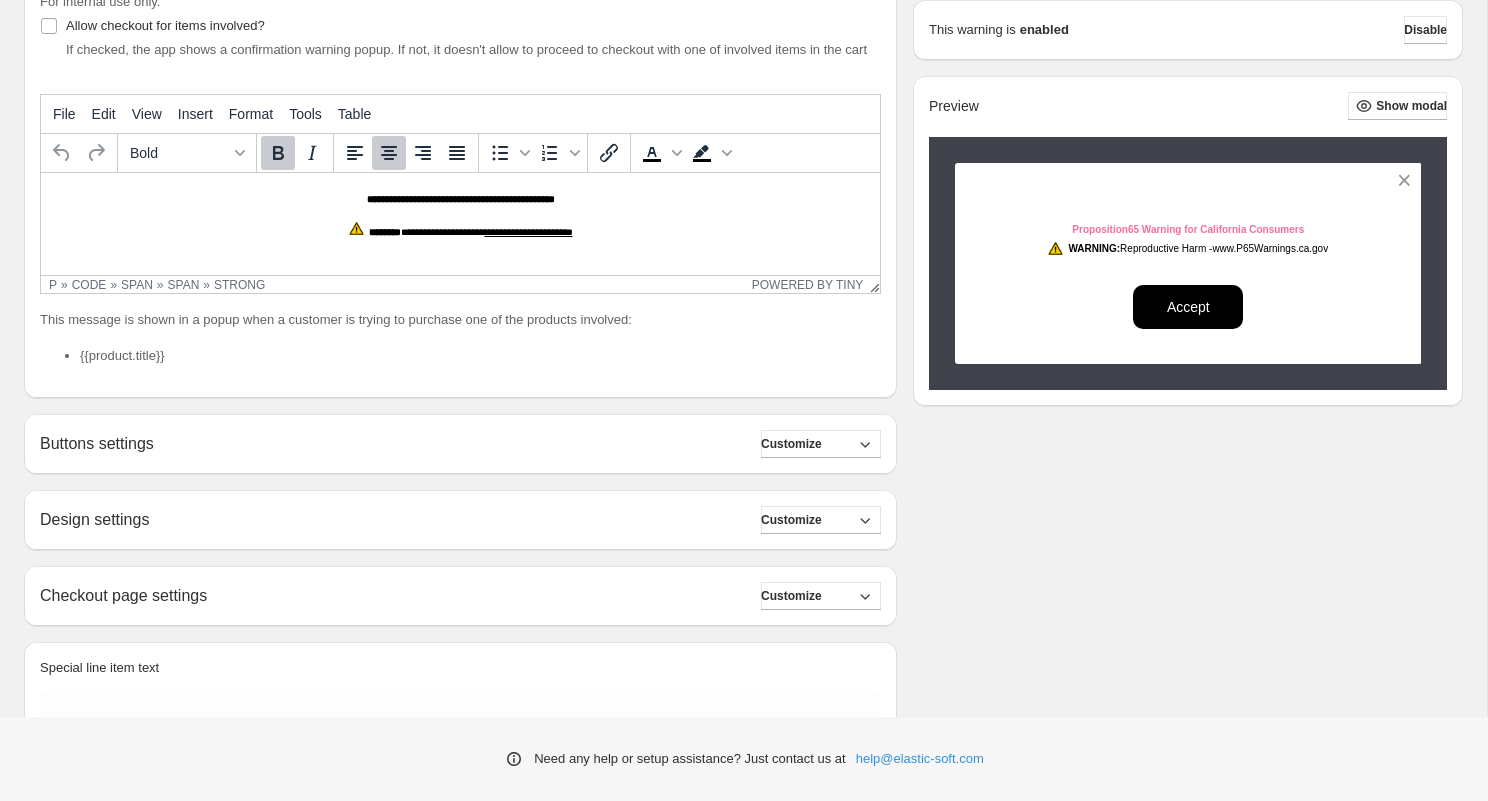 scroll, scrollTop: 356, scrollLeft: 0, axis: vertical 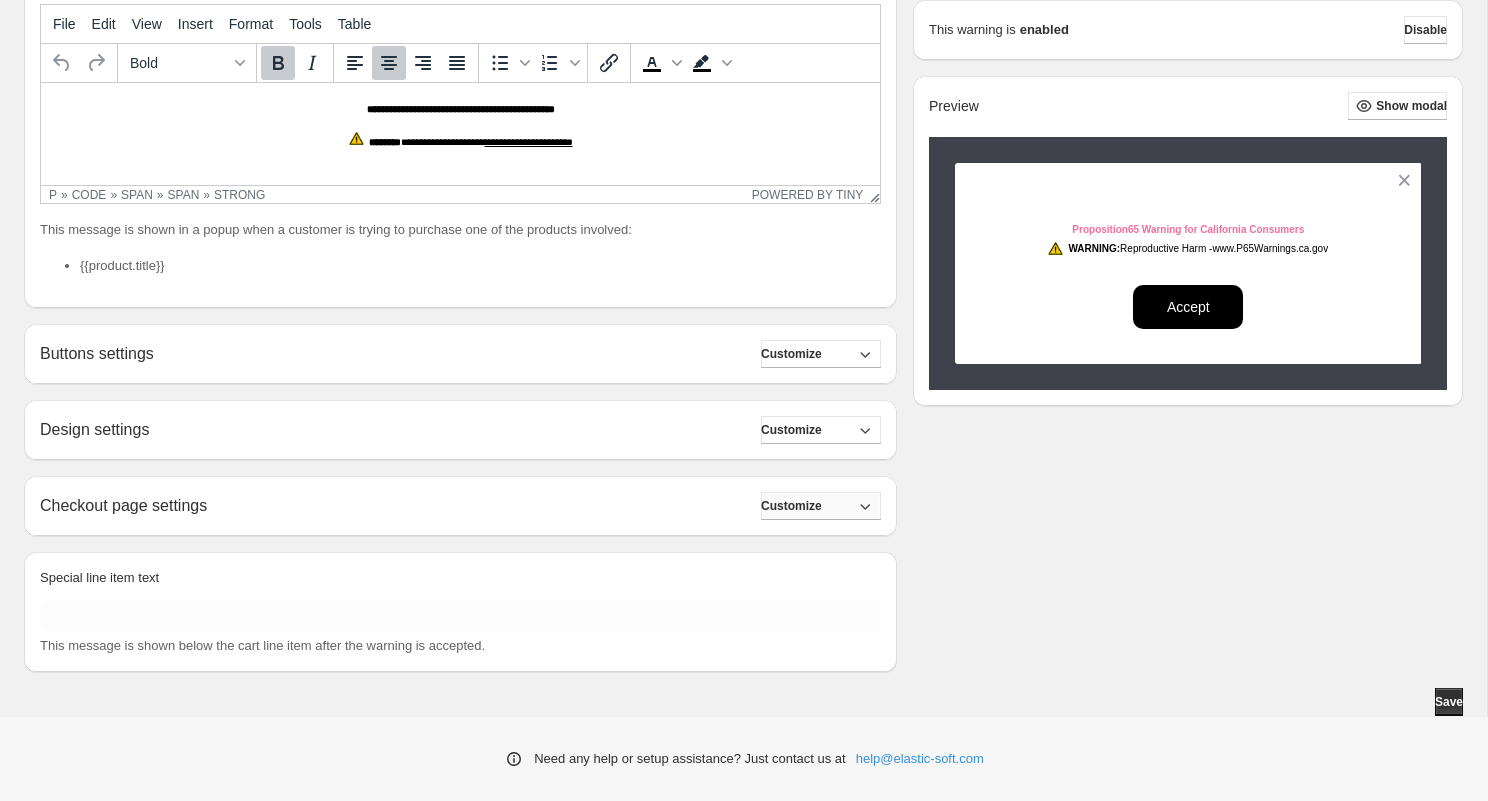 click on "Customize" at bounding box center (821, 506) 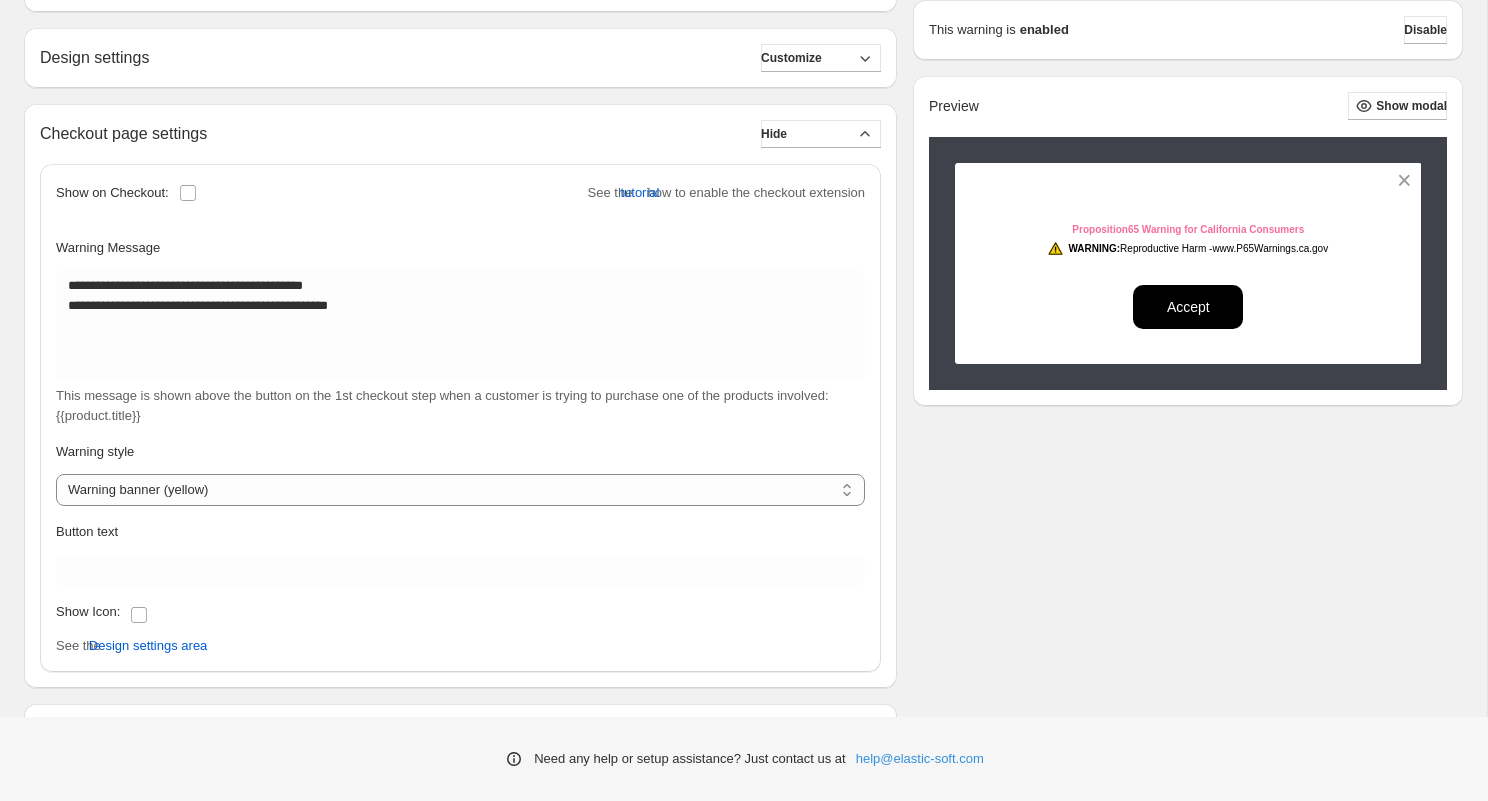 scroll, scrollTop: 693, scrollLeft: 0, axis: vertical 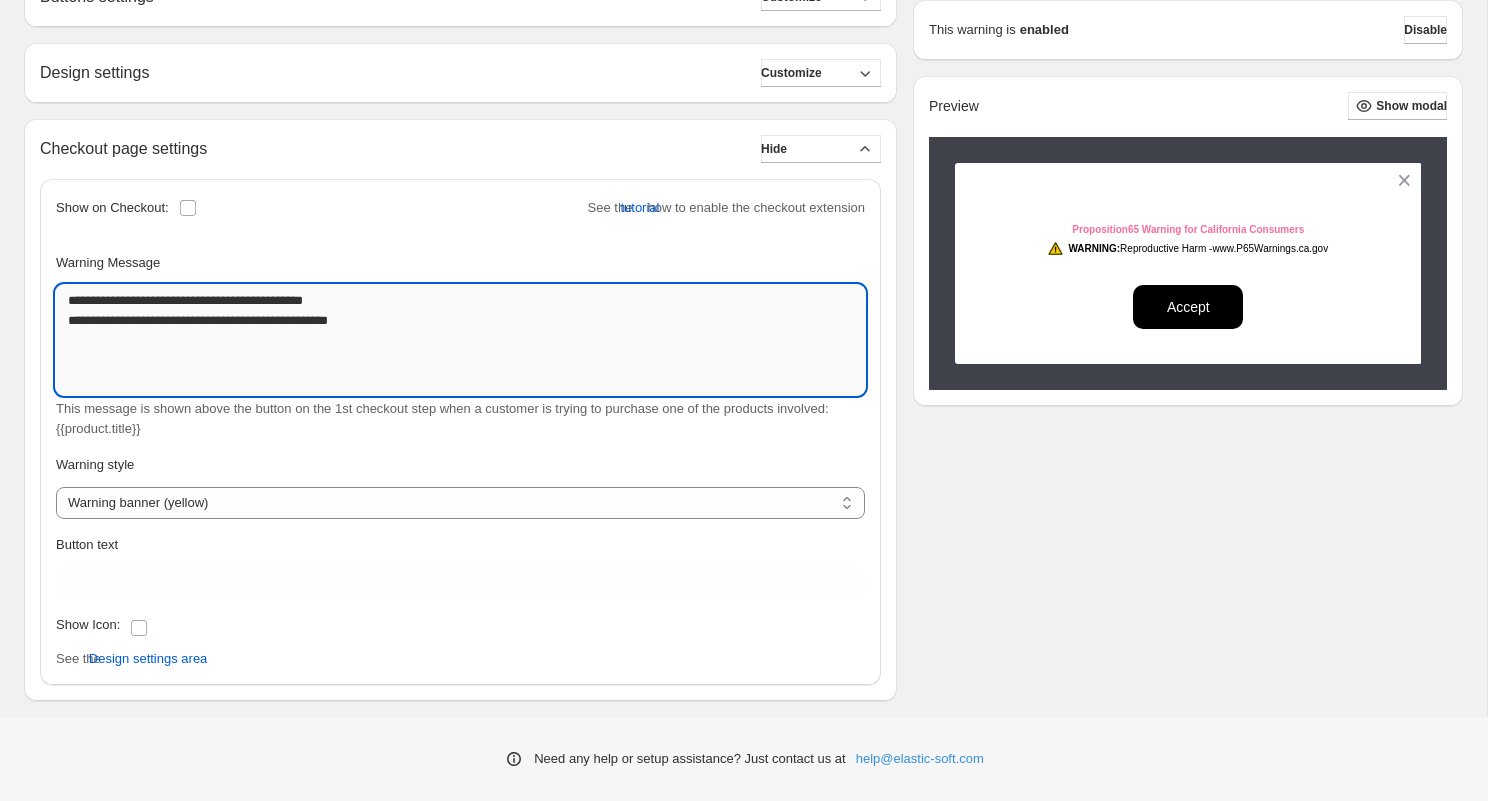 drag, startPoint x: 255, startPoint y: 340, endPoint x: 68, endPoint y: 329, distance: 187.32326 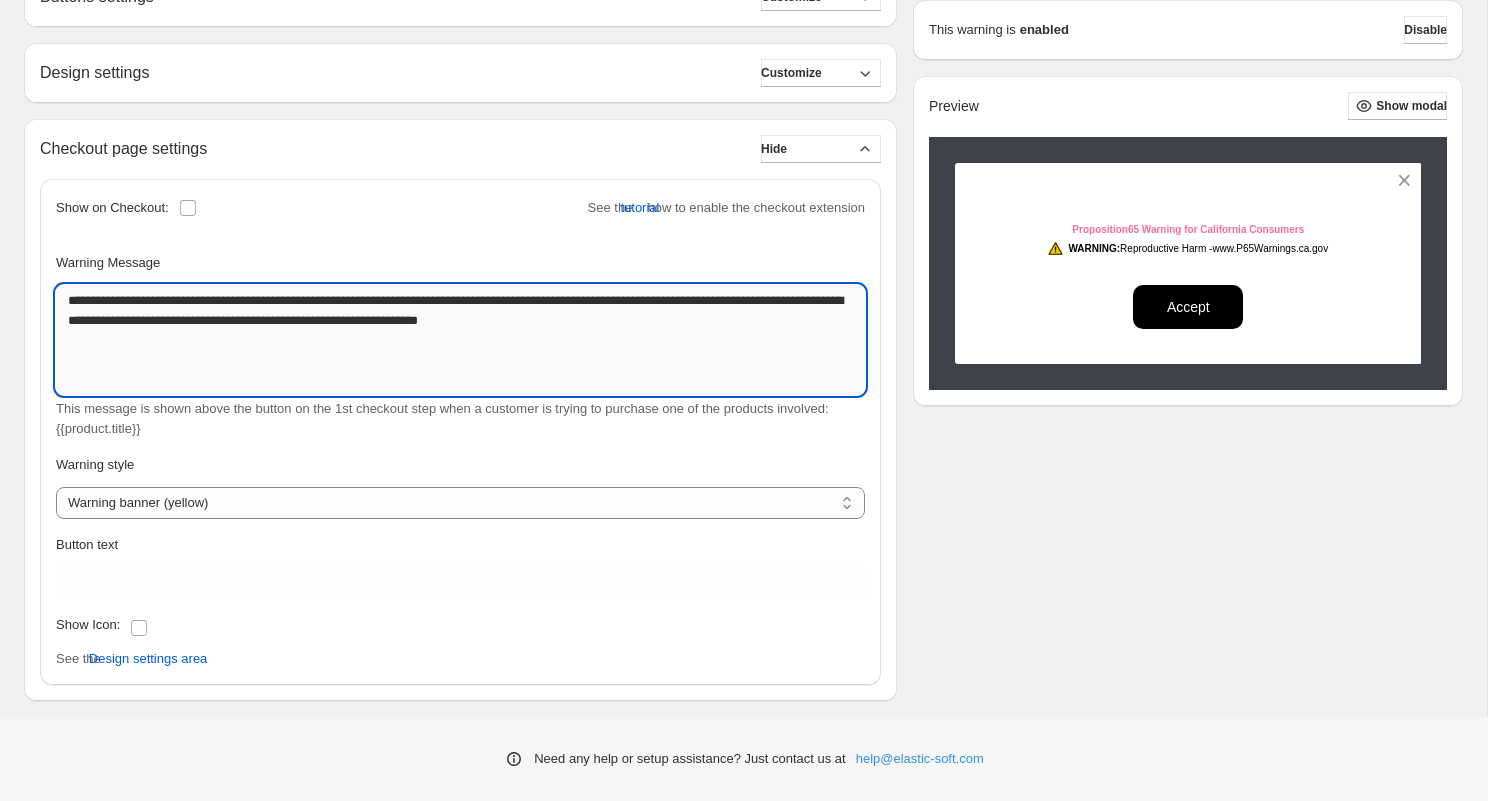 drag, startPoint x: 744, startPoint y: 333, endPoint x: 70, endPoint y: 326, distance: 674.0364 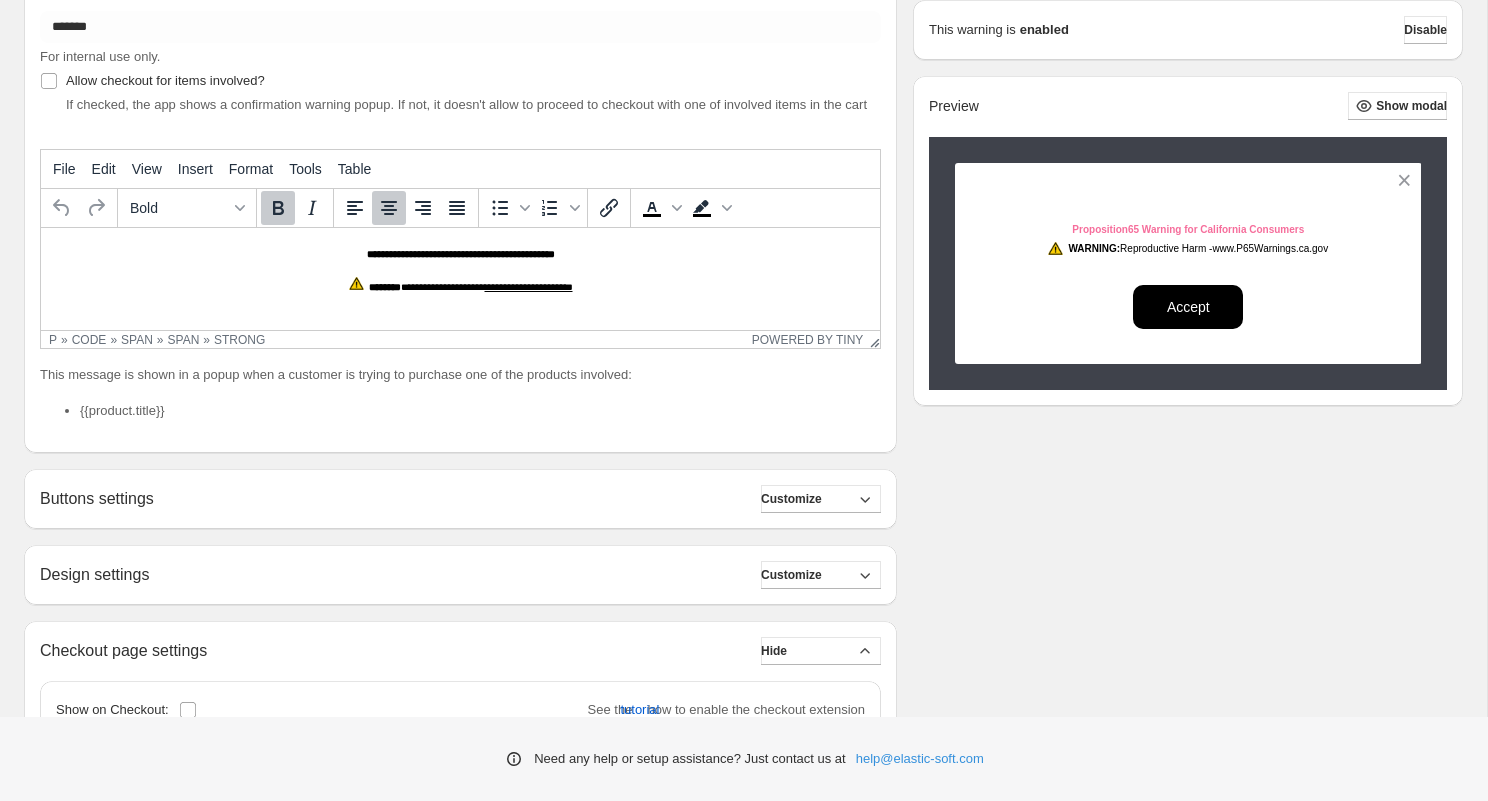 scroll, scrollTop: 187, scrollLeft: 0, axis: vertical 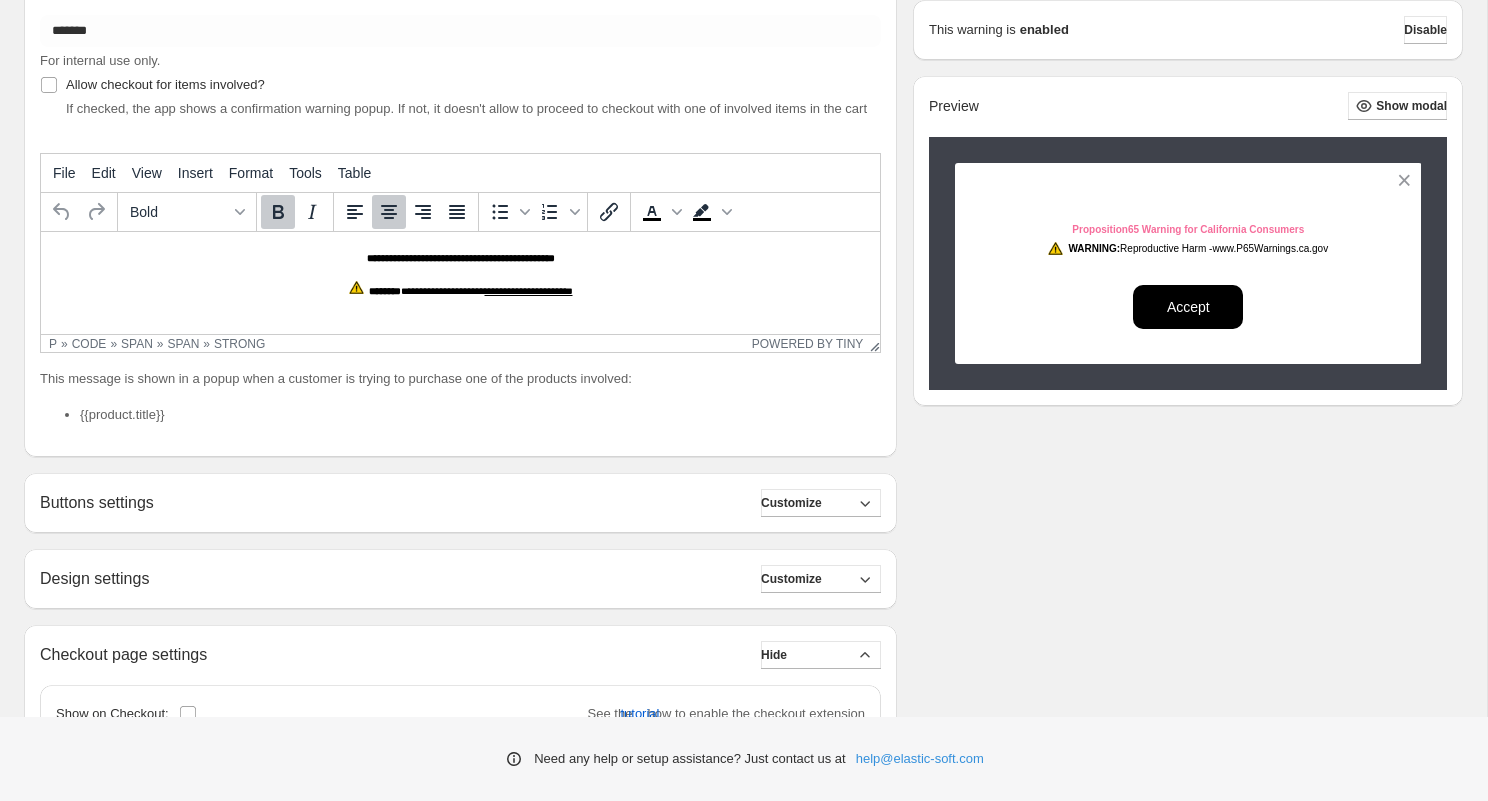 type on "**********" 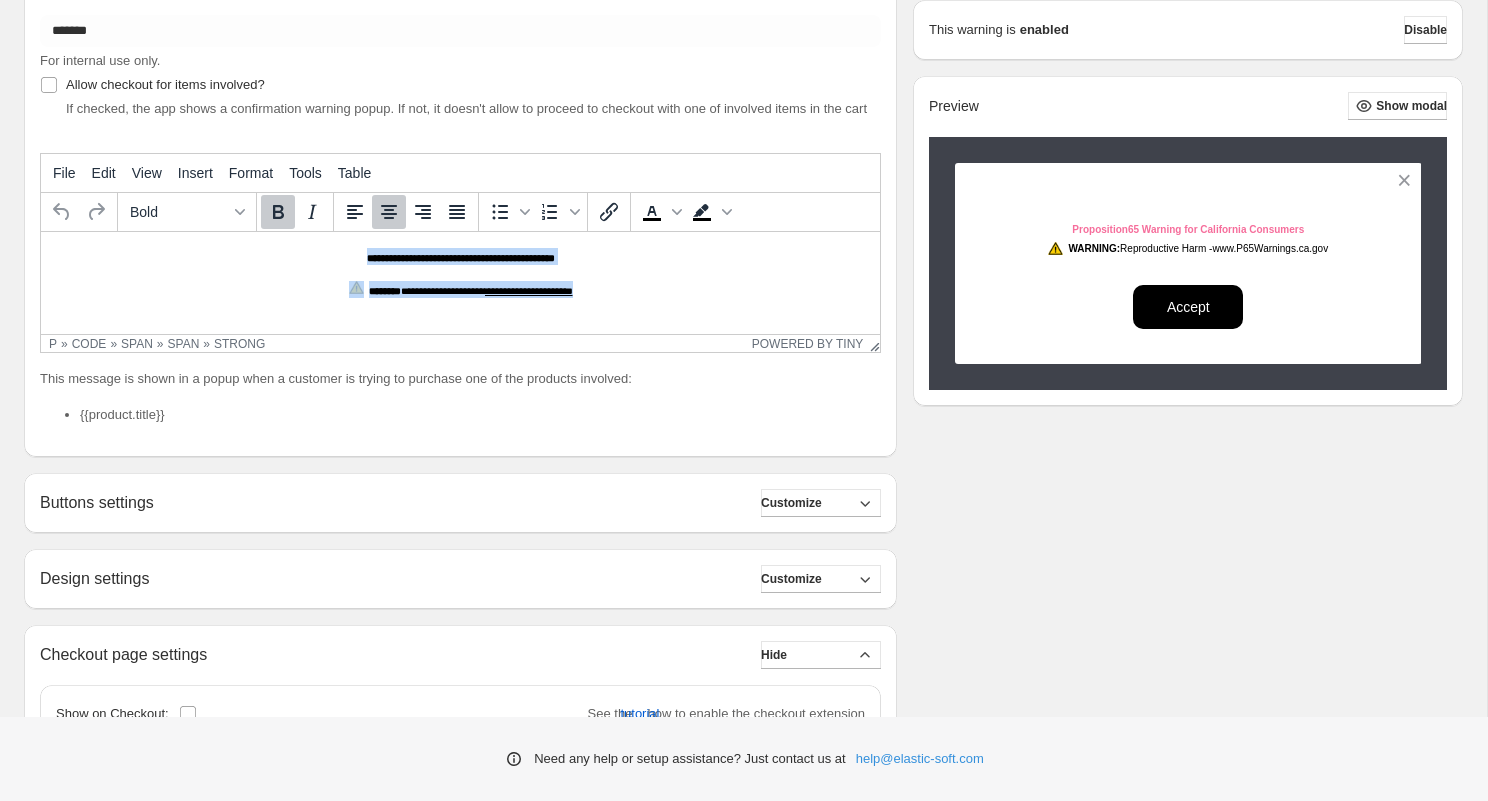 drag, startPoint x: 608, startPoint y: 289, endPoint x: 343, endPoint y: 260, distance: 266.58206 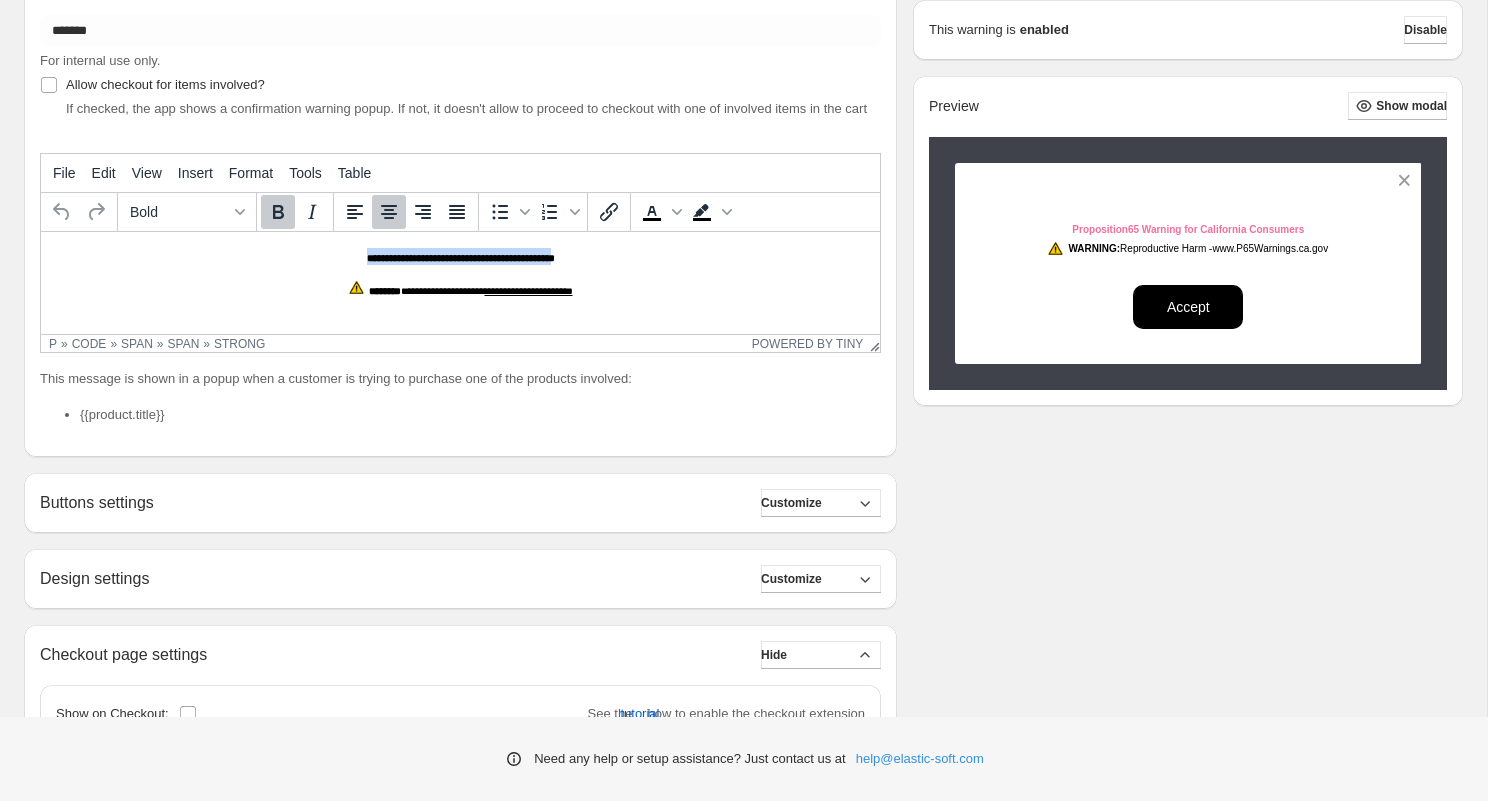 drag, startPoint x: 342, startPoint y: 260, endPoint x: 574, endPoint y: 260, distance: 232 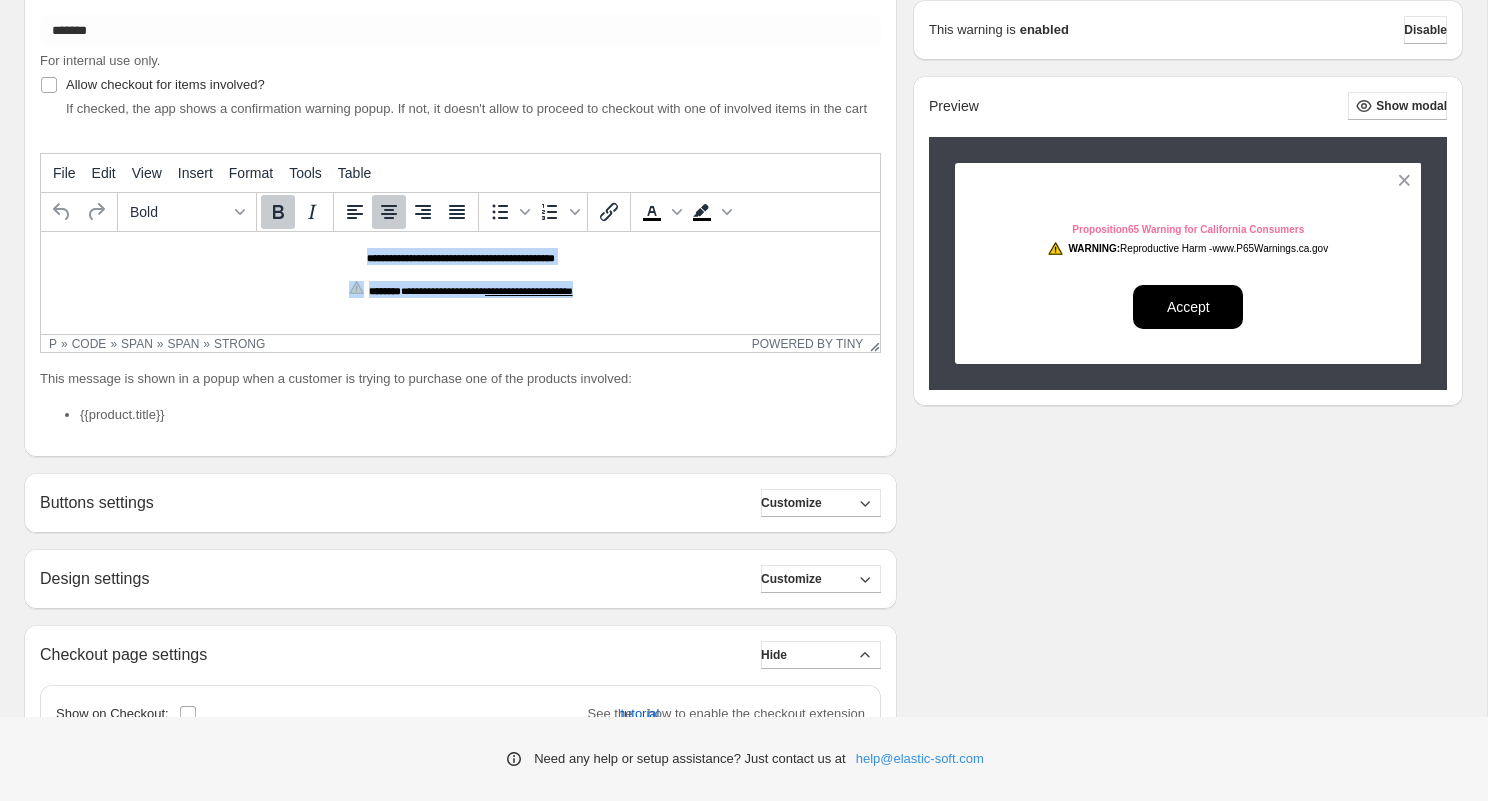 drag, startPoint x: 612, startPoint y: 289, endPoint x: 343, endPoint y: 254, distance: 271.2674 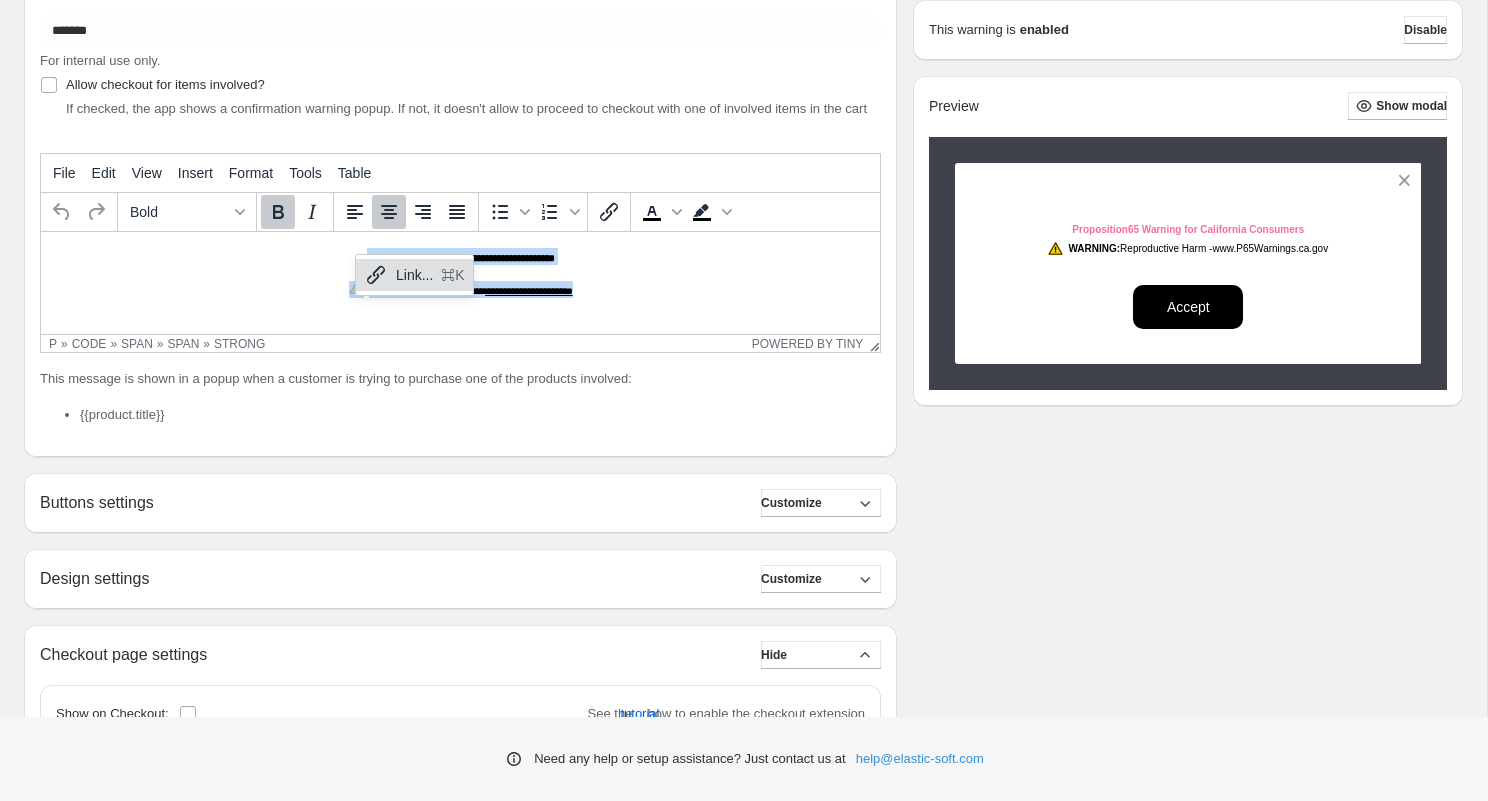 click on "**********" at bounding box center [460, 256] 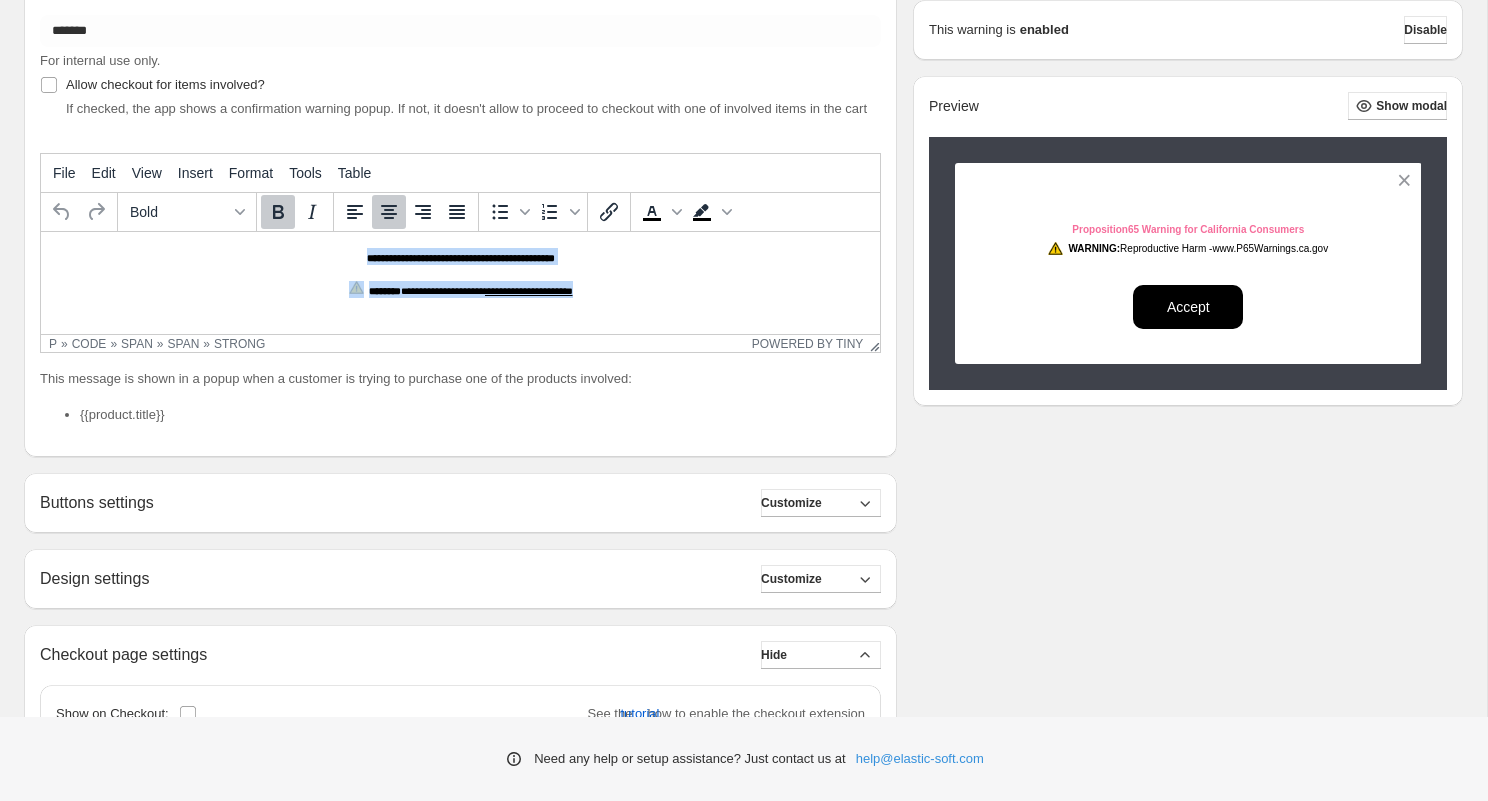 drag, startPoint x: 346, startPoint y: 258, endPoint x: 603, endPoint y: 286, distance: 258.52078 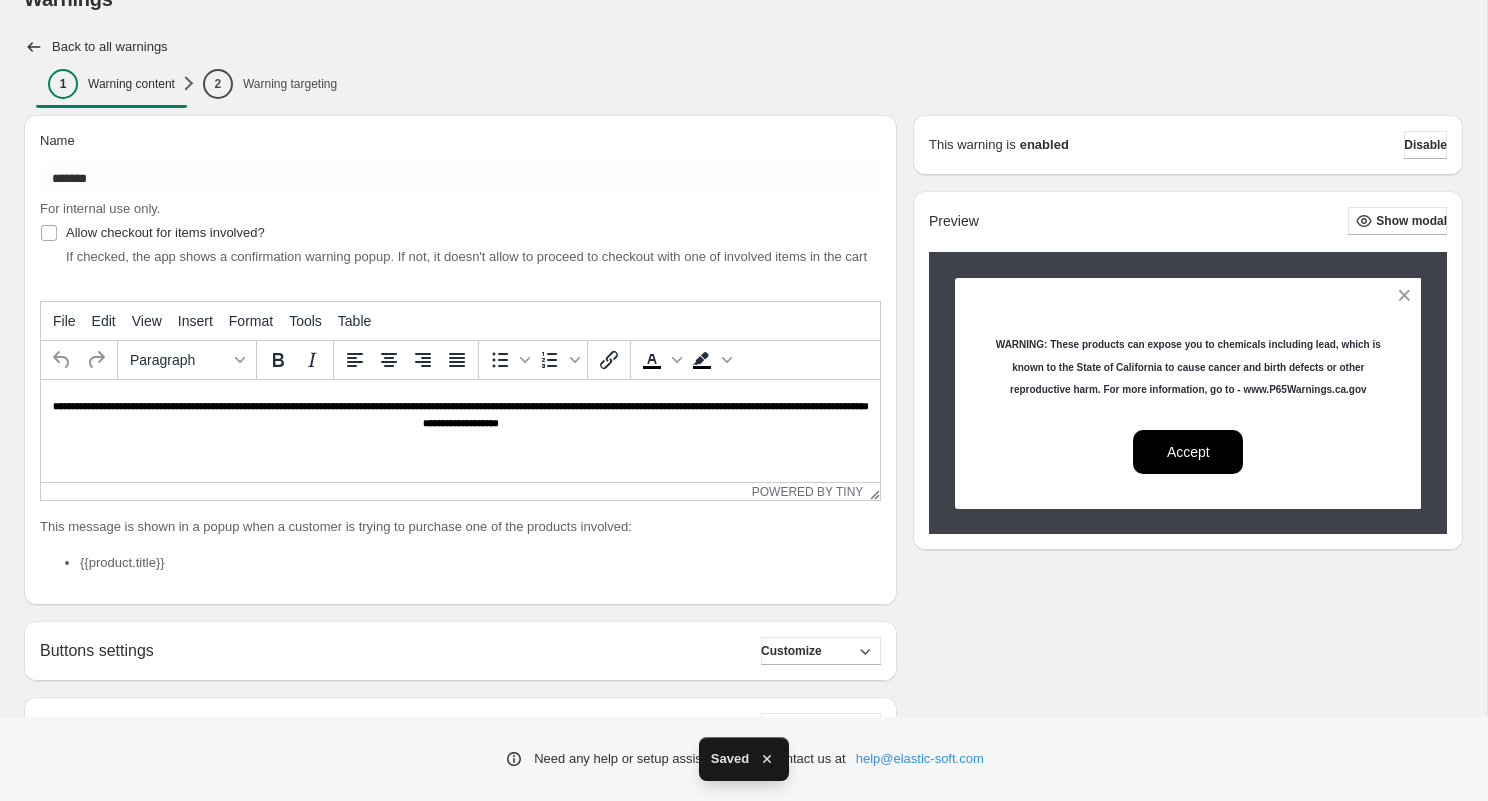 scroll, scrollTop: 0, scrollLeft: 0, axis: both 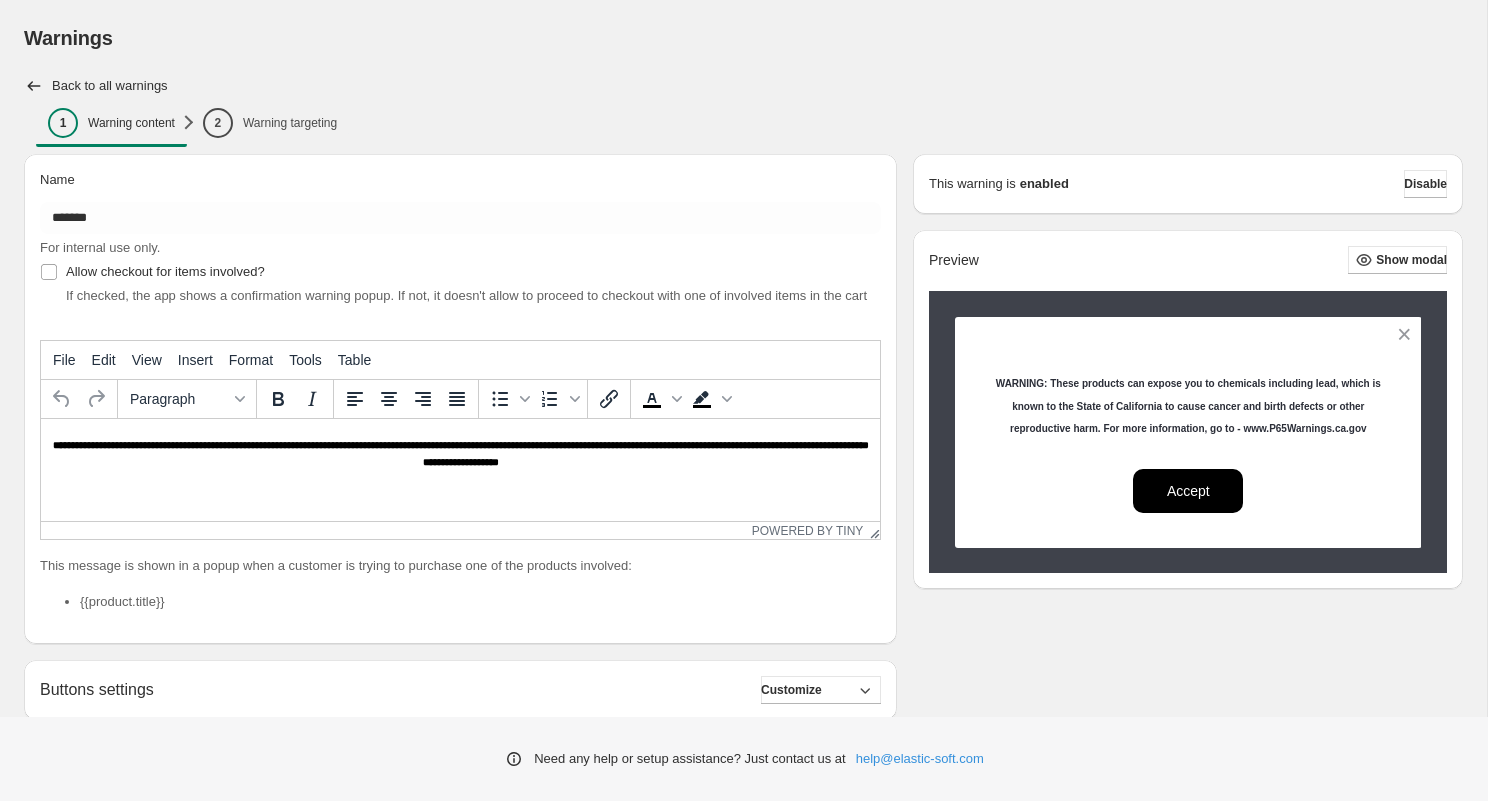 click on "Name ******* For internal use only. Allow checkout for items involved? If checked, the app shows a confirmation warning popup. If not, it doesn't allow to proceed to checkout with one of involved items in the cart File Edit View Insert Format Tools Table Paragraph To open the popup, press Shift+Enter To open the popup, press Shift+Enter To open the popup, press Shift+Enter To open the popup, press Shift+Enter Powered by Tiny This message is shown in a popup when a customer is trying to purchase one of the products involved: {{product.title}} Buttons settings   Customize Cancel button:  Text ****** Font size: 14 10 14 20 Bold Regular Font color:   #ffffff Choose Background color:   #000000 Choose Border width: 0 0 0 5 Border color:   #e57373 Choose Border radius: 0 0 0 25 Confirm button: Text ****** Font size: 14 10 14 20 Bold Regular Font color:   #ffffff Choose Background color:   #000000 Choose Border width: 0 0 0 5 Border color:   #000000 Choose Border radius: 10 0 10 25 Design settings   Customize   Top" at bounding box center [452, 834] 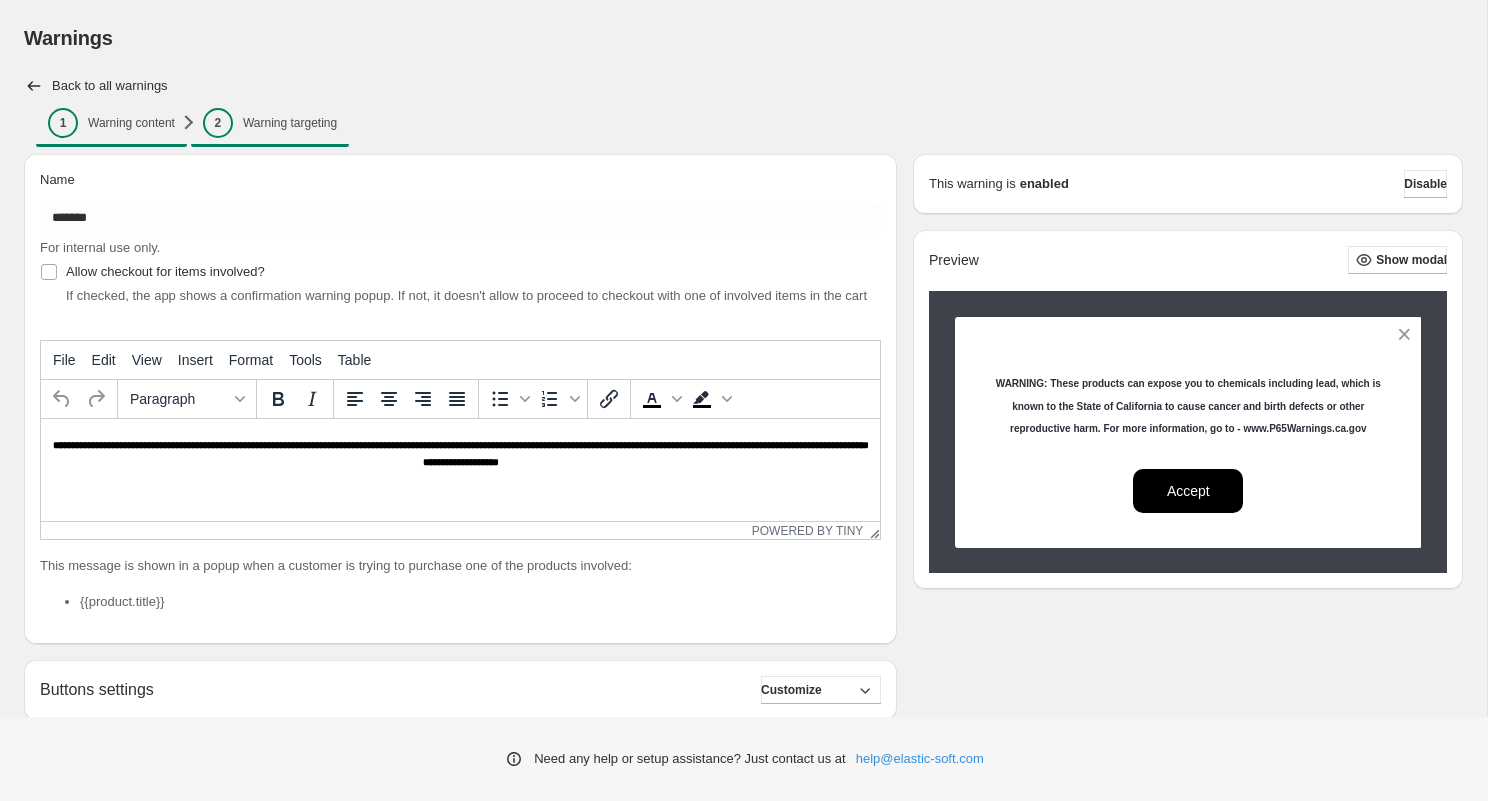 click on "Warning targeting" at bounding box center (290, 123) 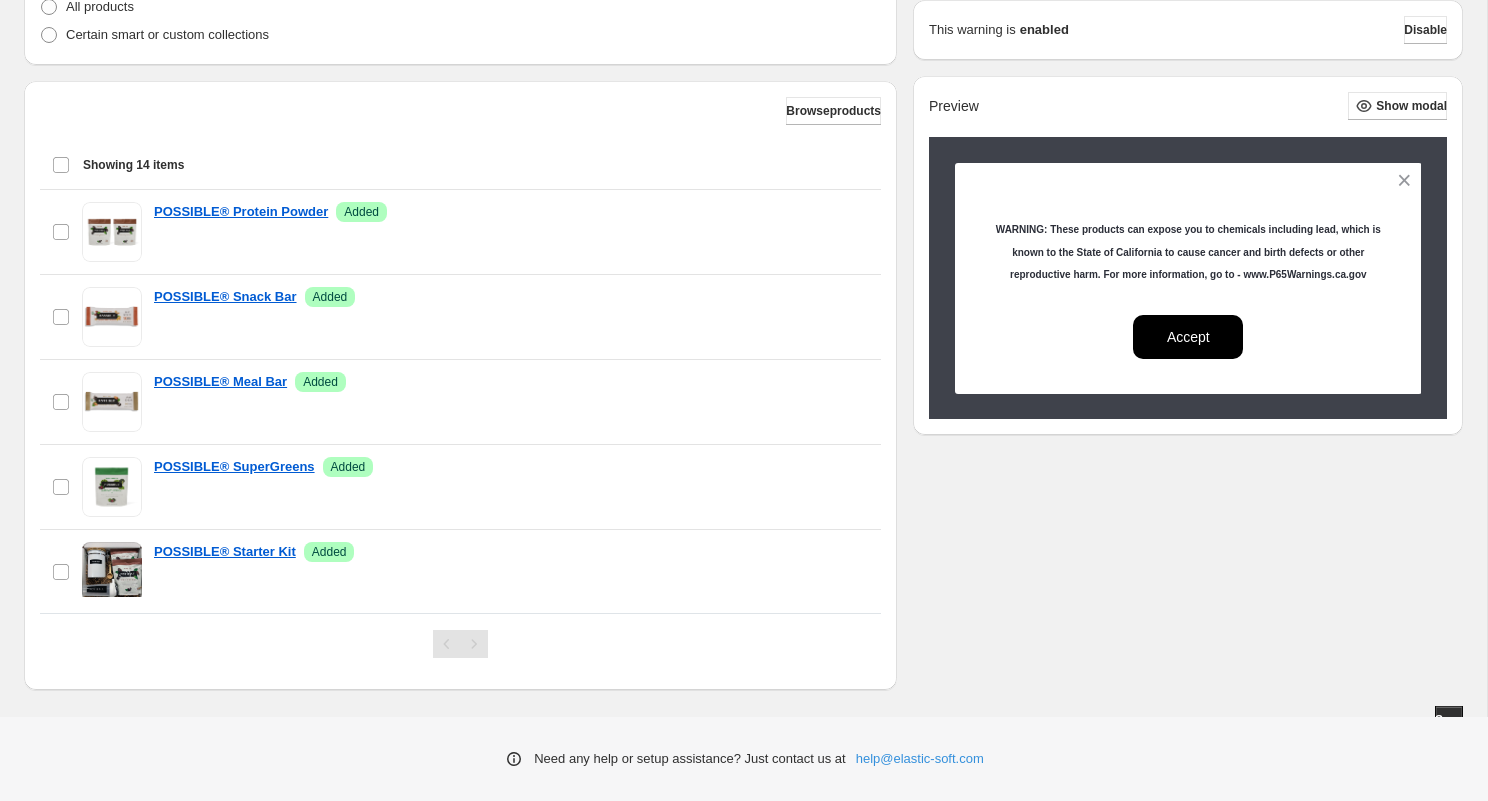 scroll, scrollTop: 505, scrollLeft: 0, axis: vertical 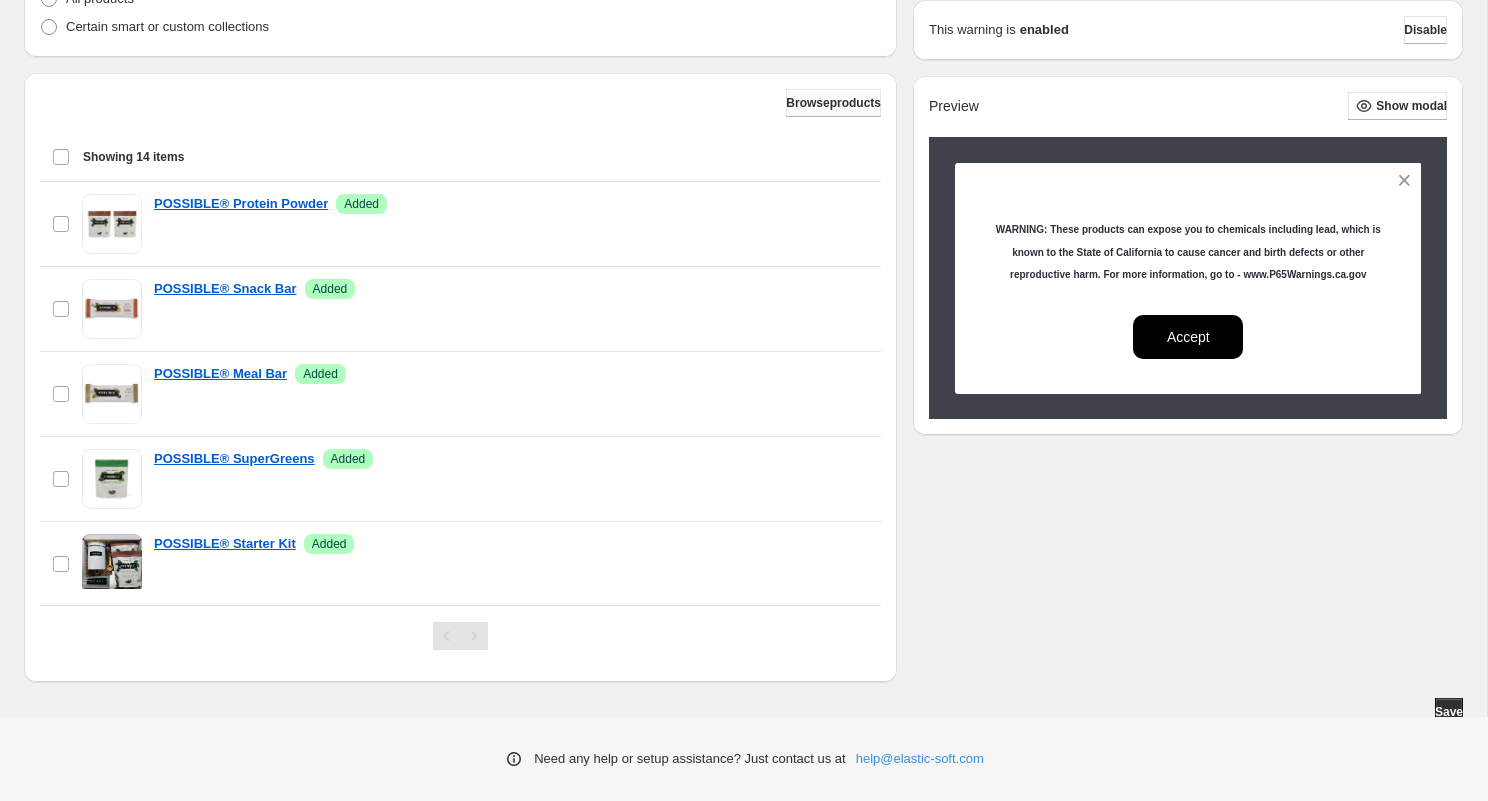 click on "Browse  products" at bounding box center [833, 103] 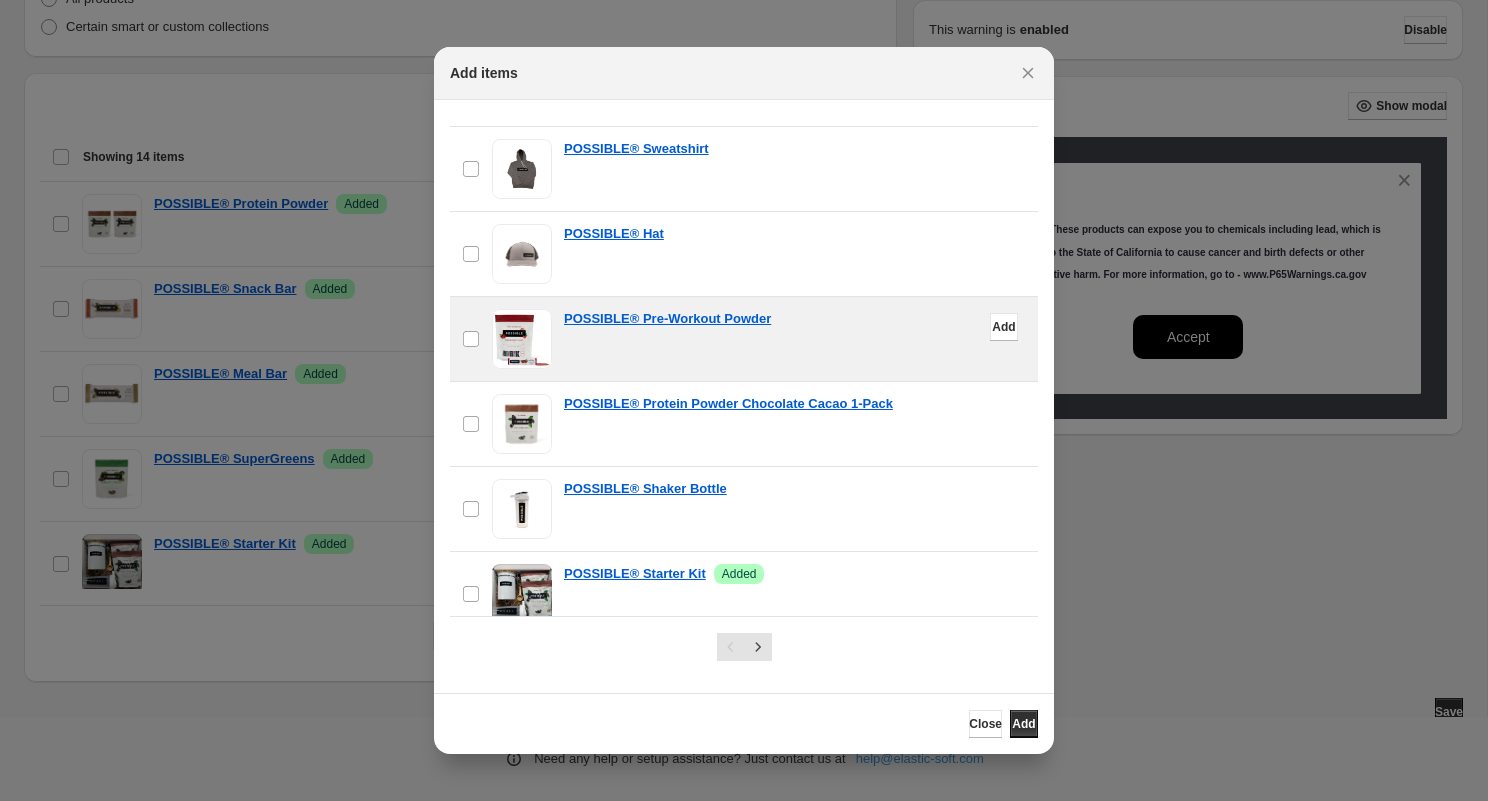 scroll, scrollTop: 739, scrollLeft: 0, axis: vertical 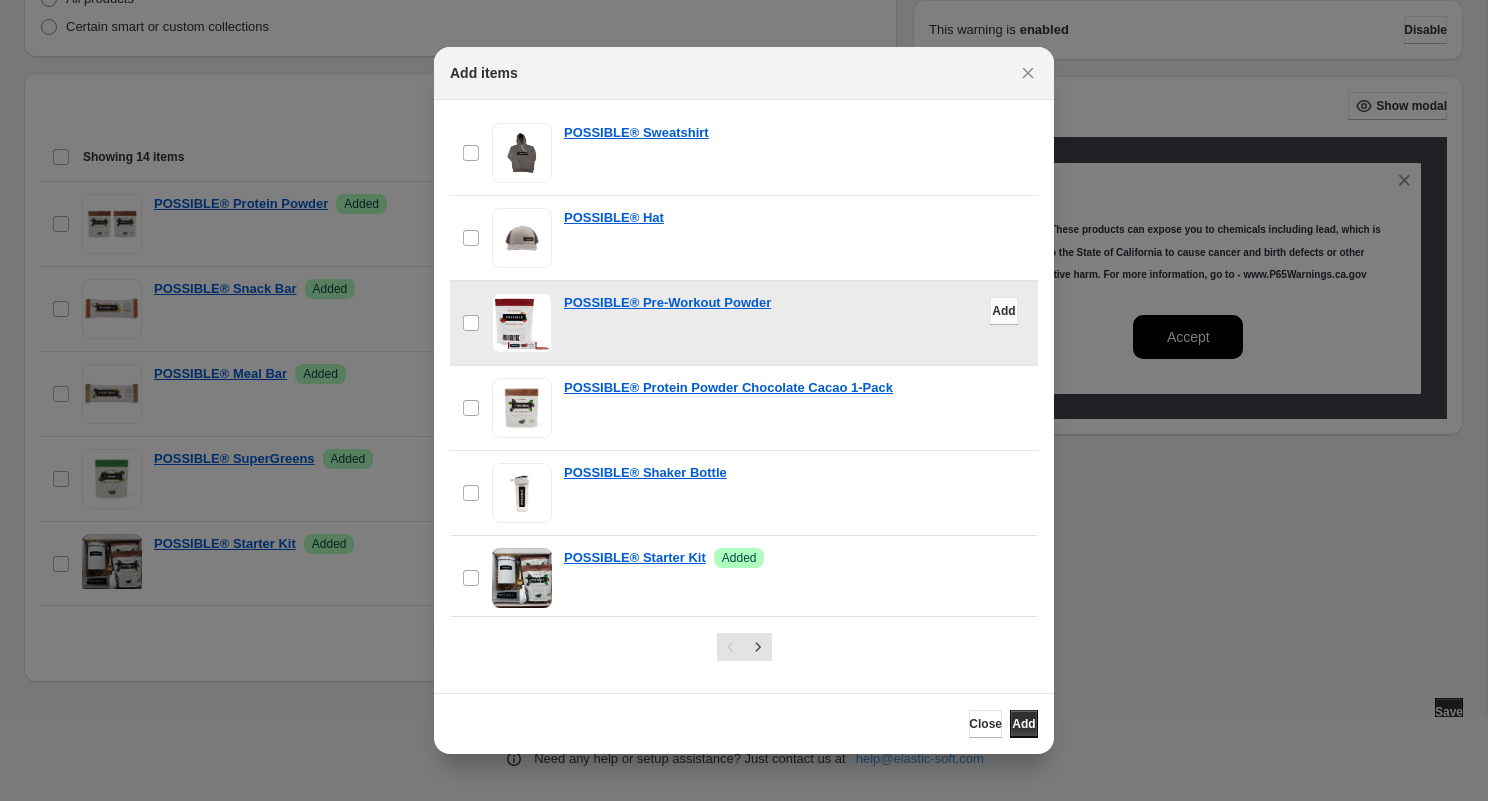 click on "Add" at bounding box center (1004, 311) 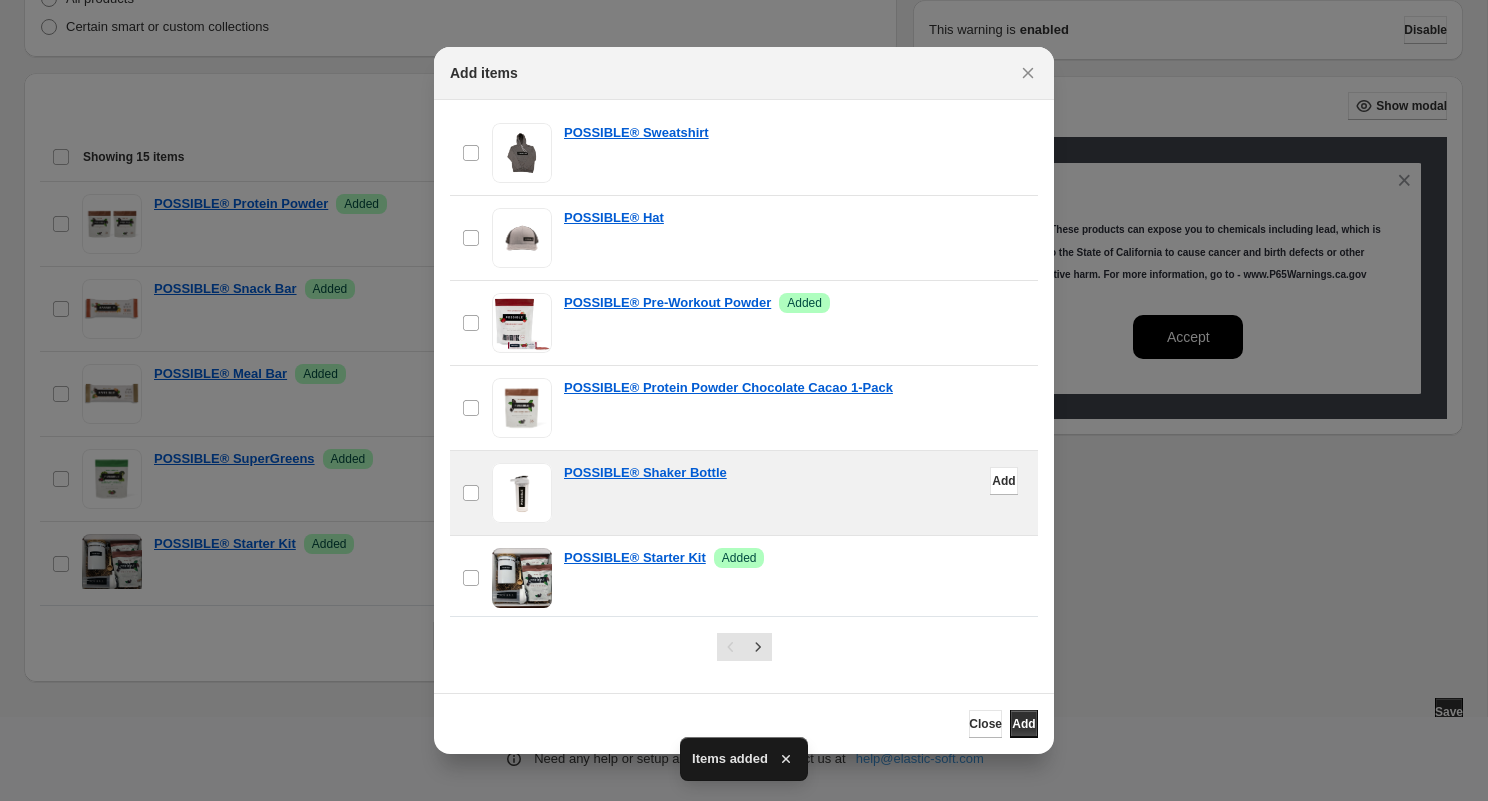 scroll, scrollTop: 0, scrollLeft: 0, axis: both 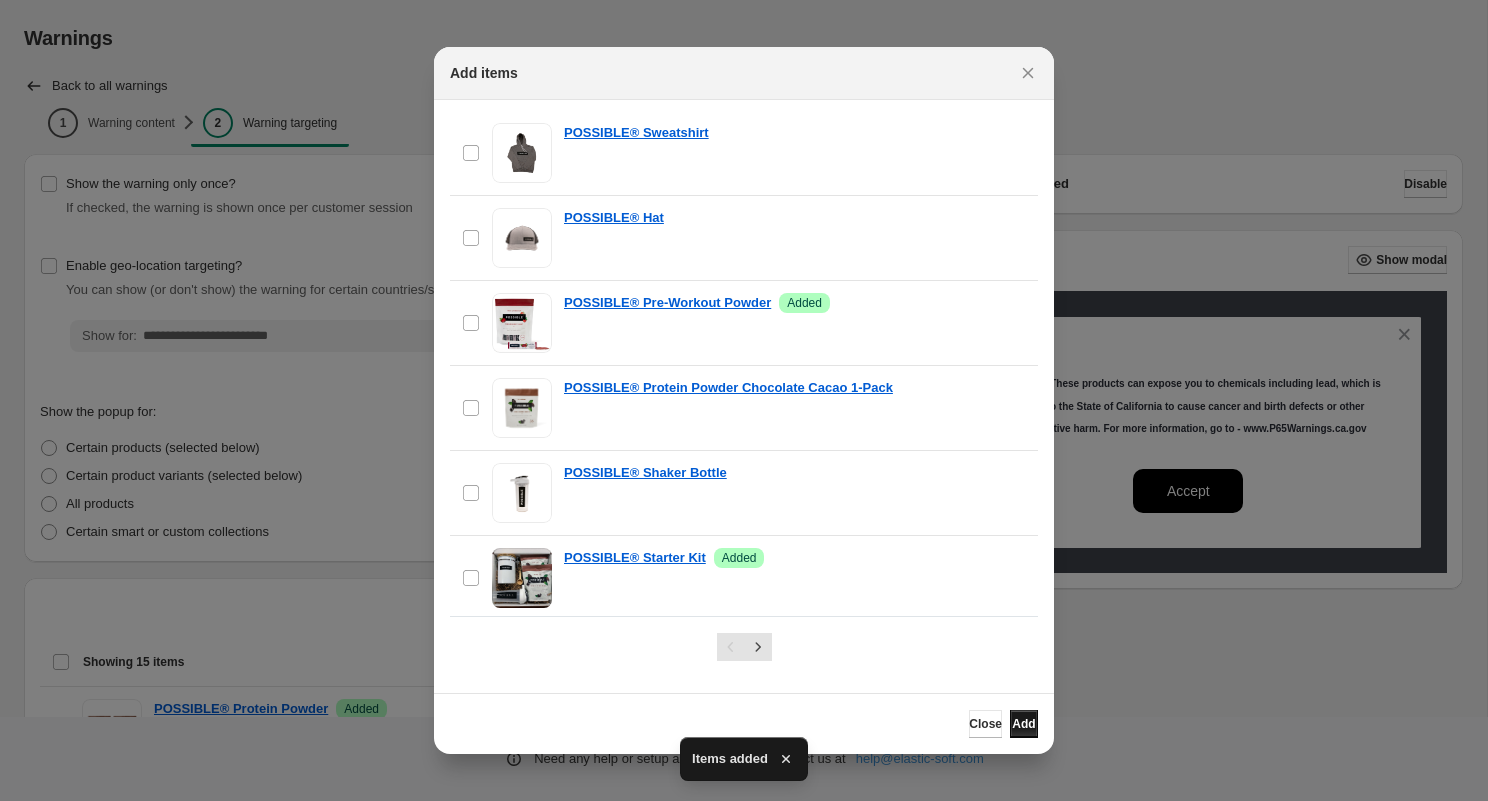 click on "Add" at bounding box center (1024, 724) 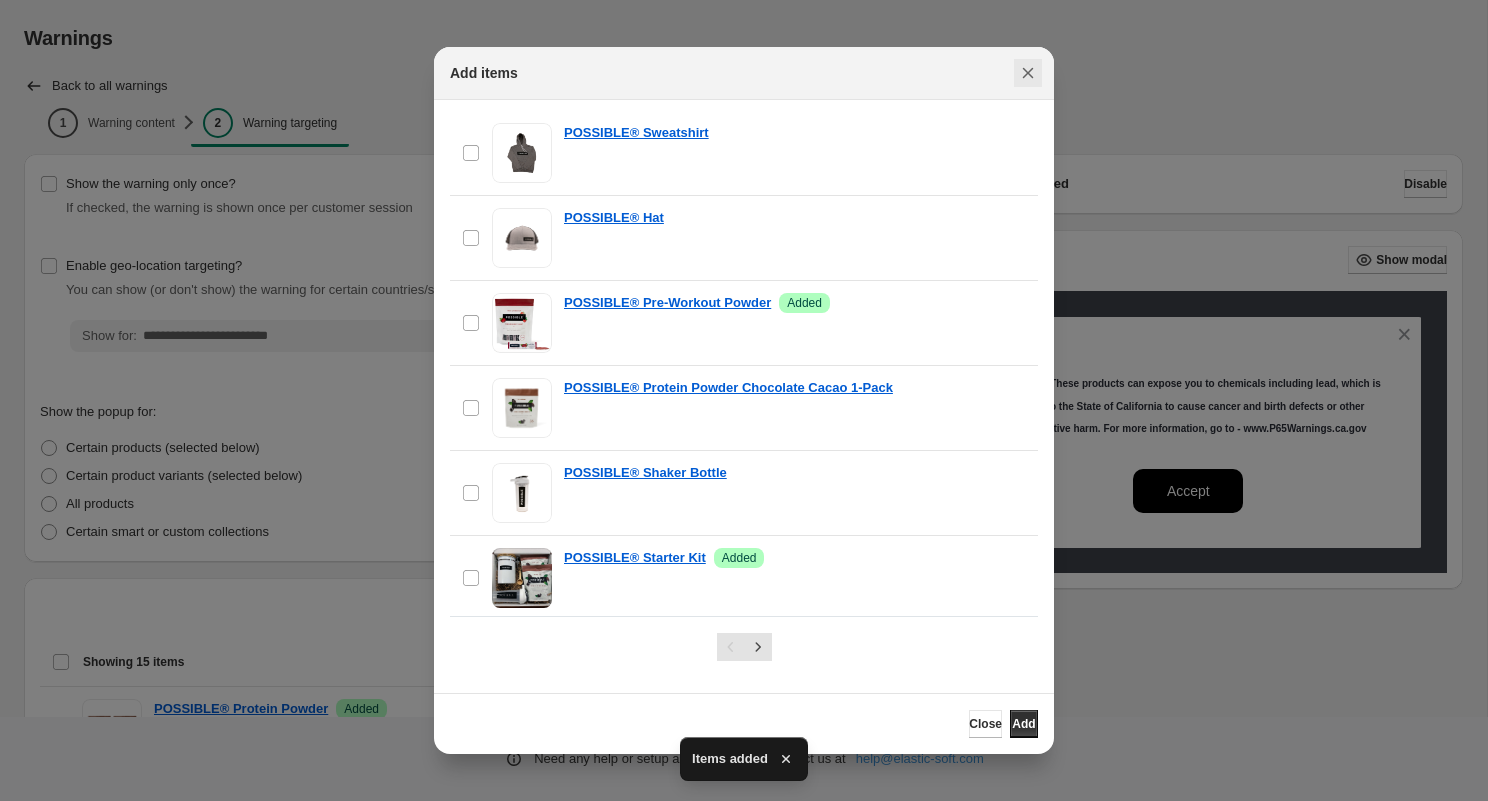 click 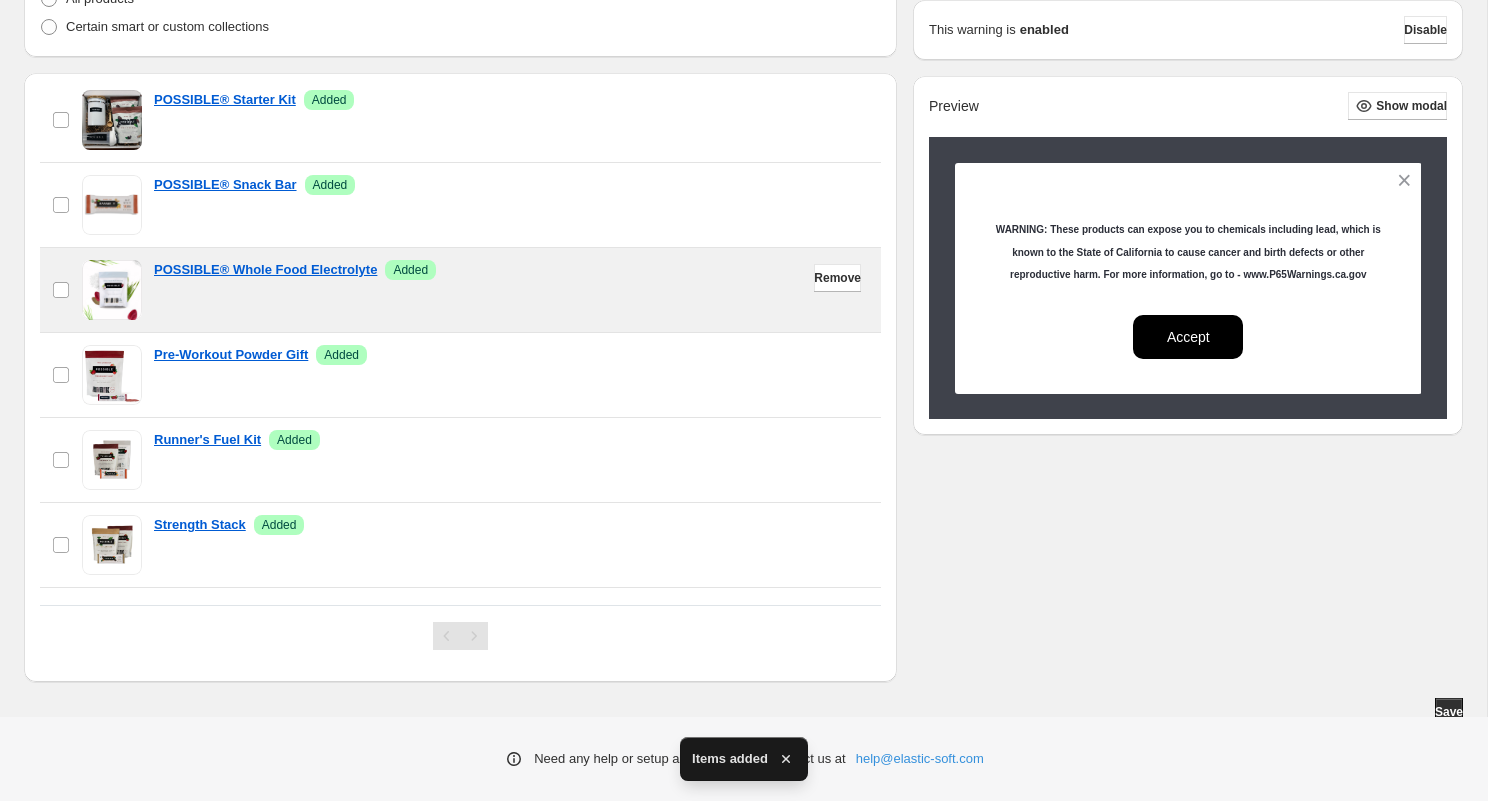 scroll, scrollTop: 590, scrollLeft: 0, axis: vertical 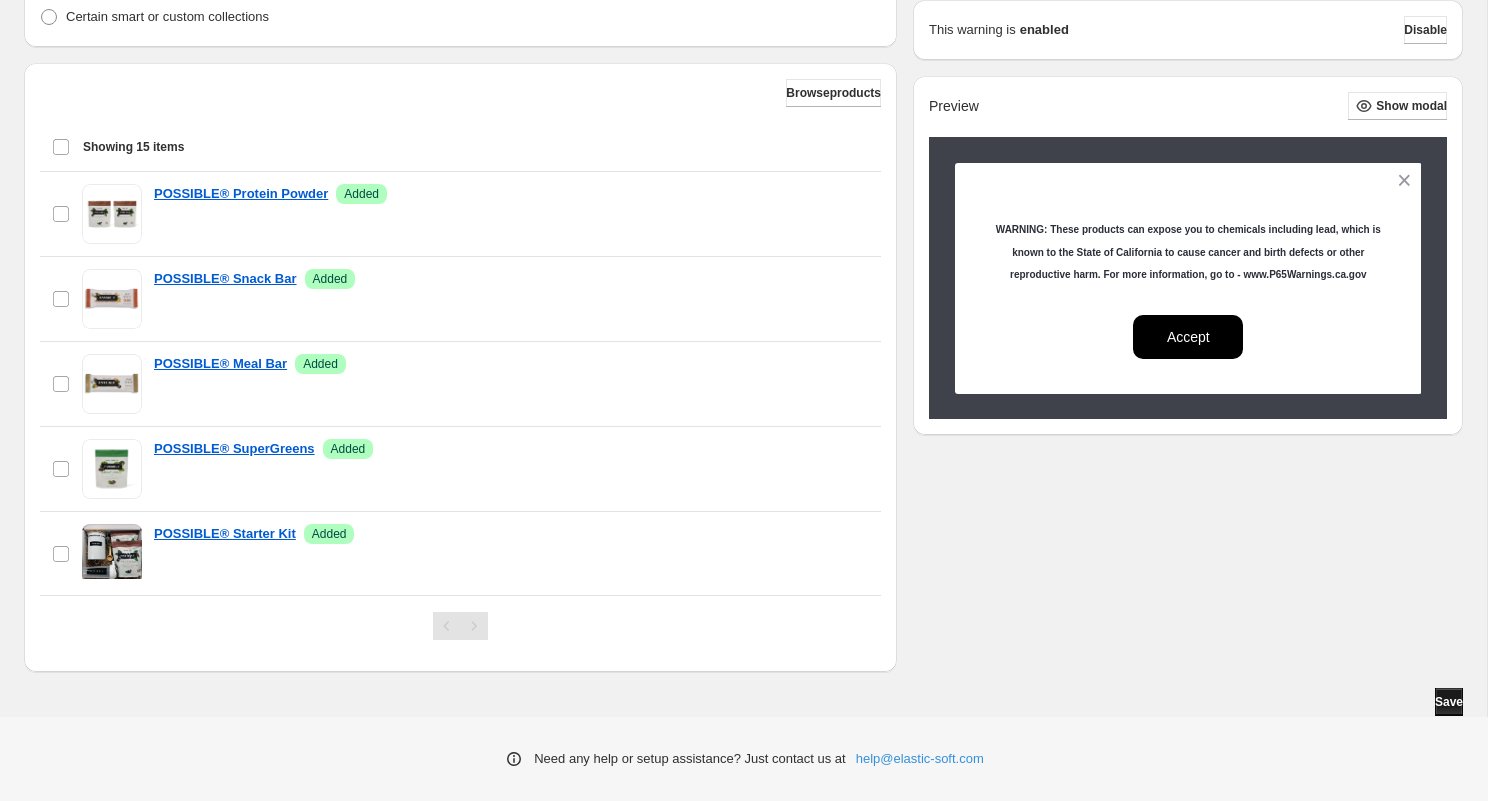 click on "Save" at bounding box center [1449, 702] 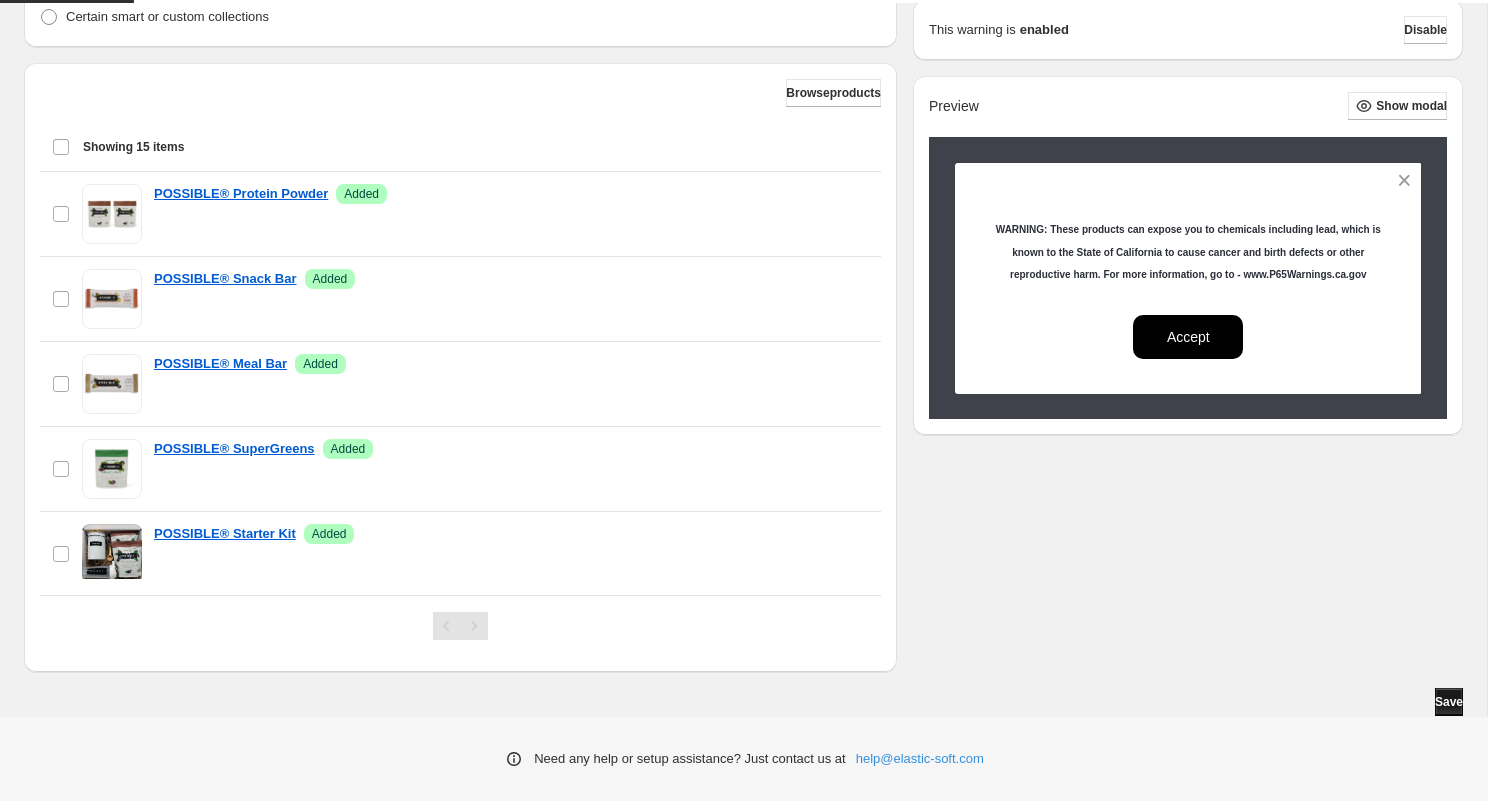 scroll, scrollTop: 0, scrollLeft: 0, axis: both 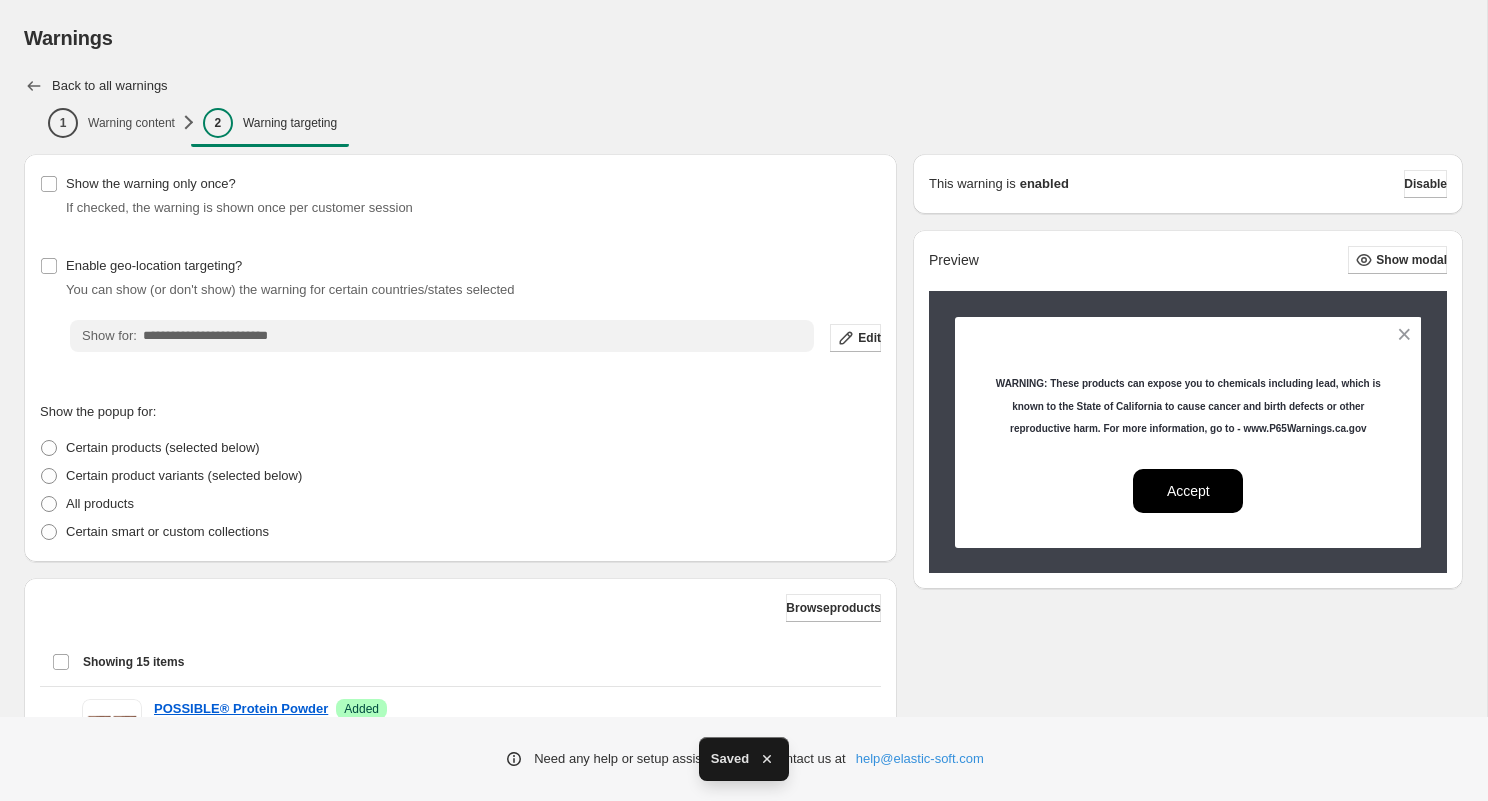 click 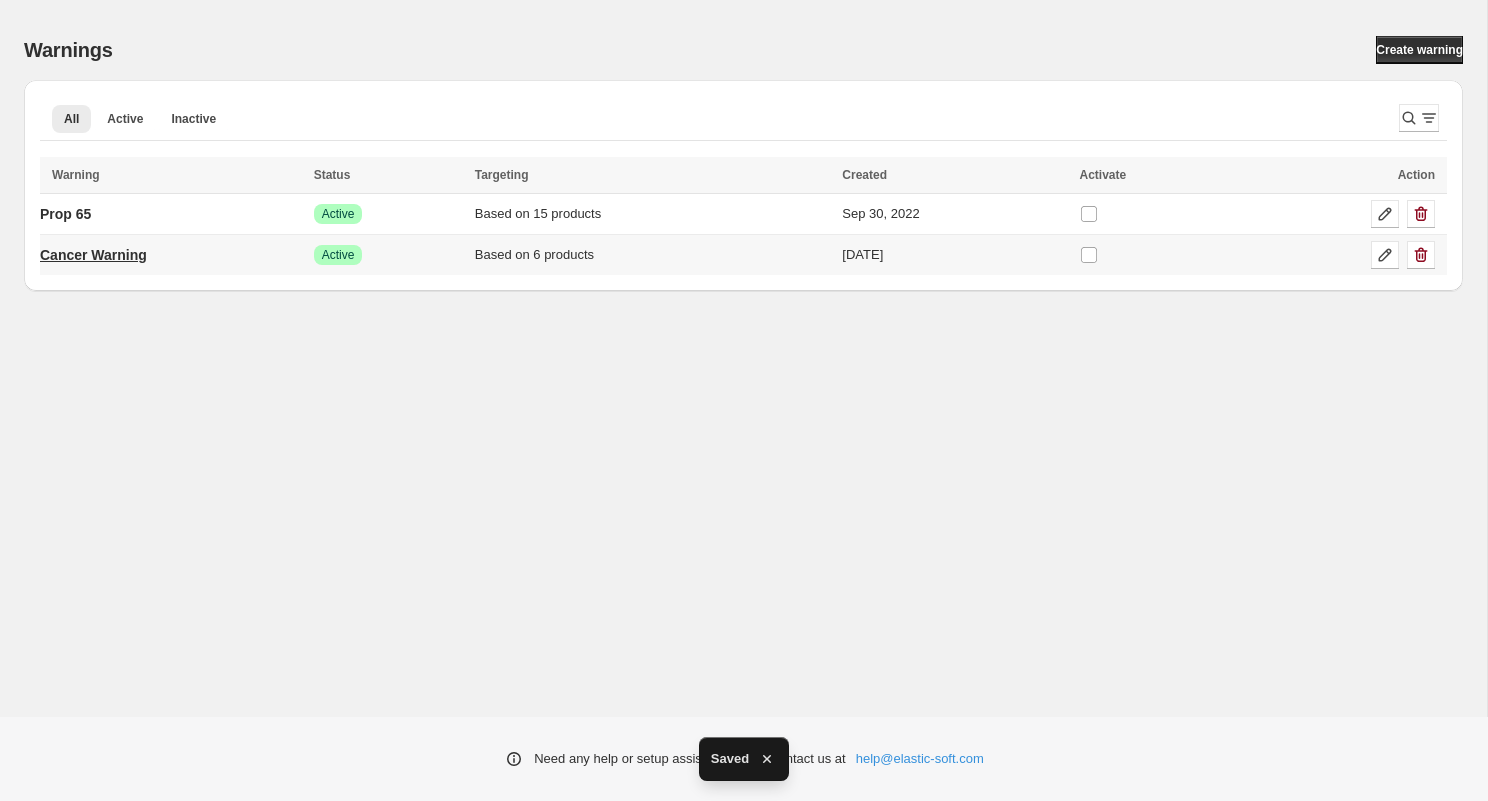 click on "Cancer Warning" at bounding box center (93, 255) 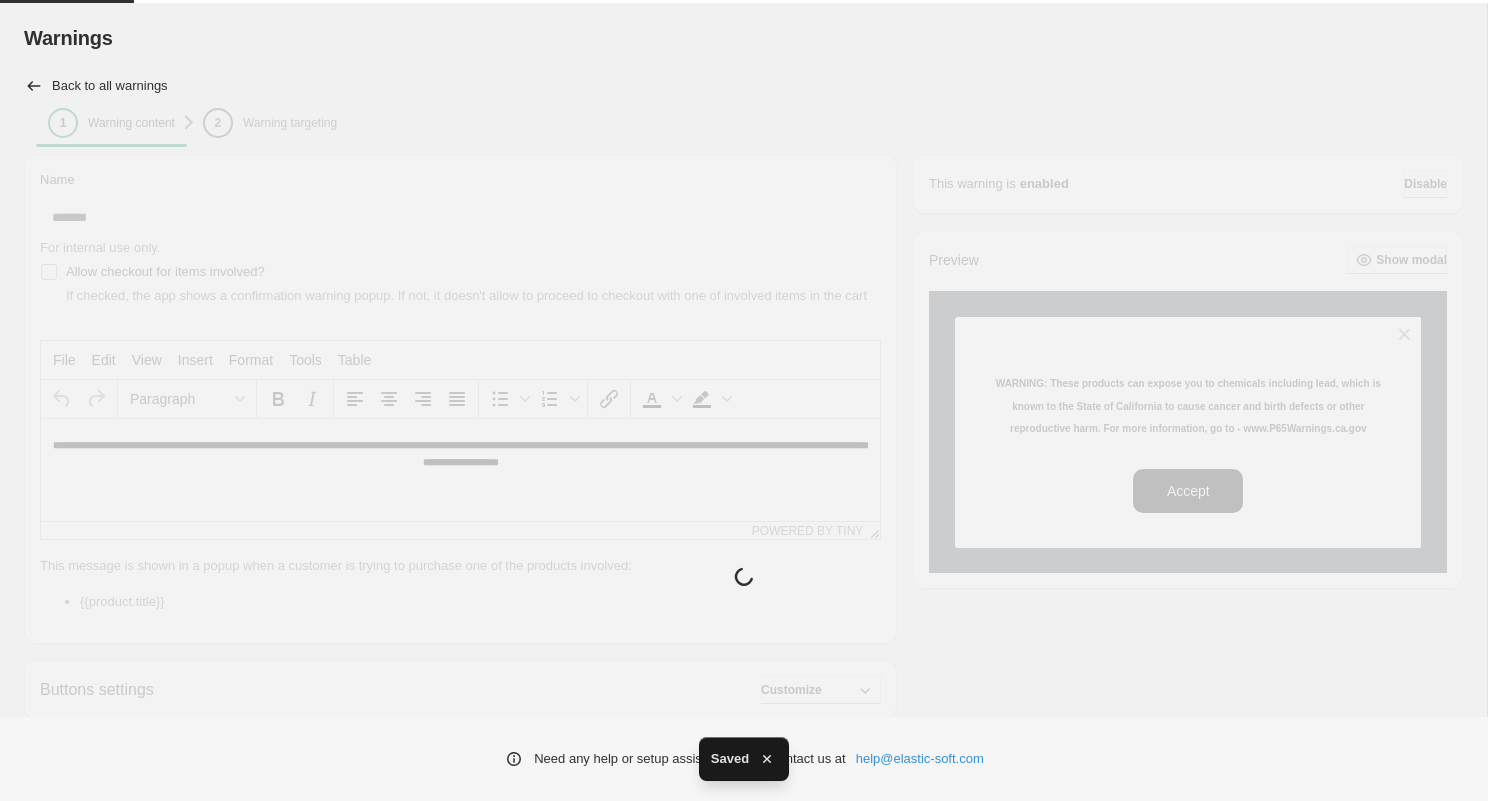 scroll, scrollTop: 0, scrollLeft: 0, axis: both 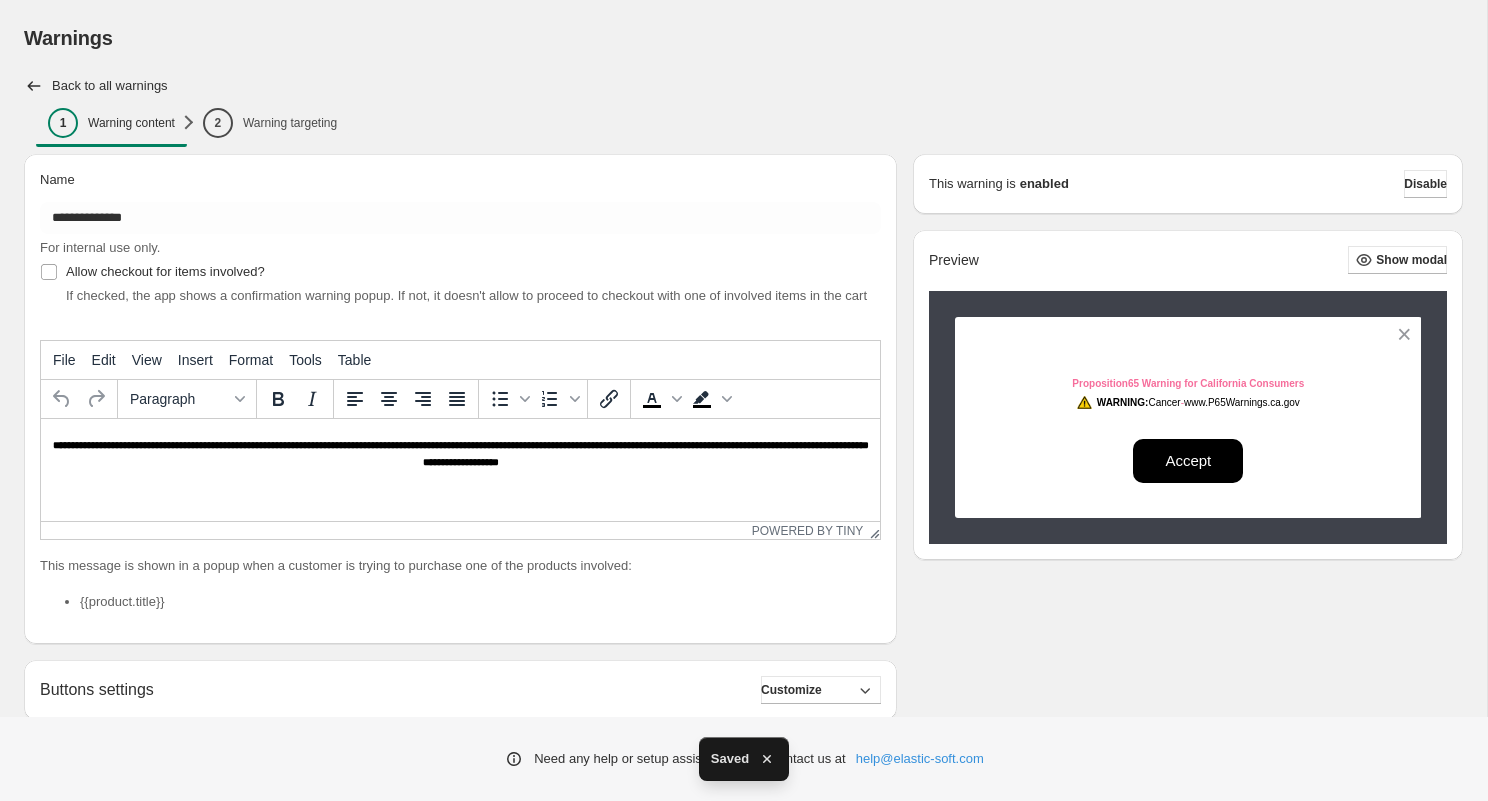 type on "**********" 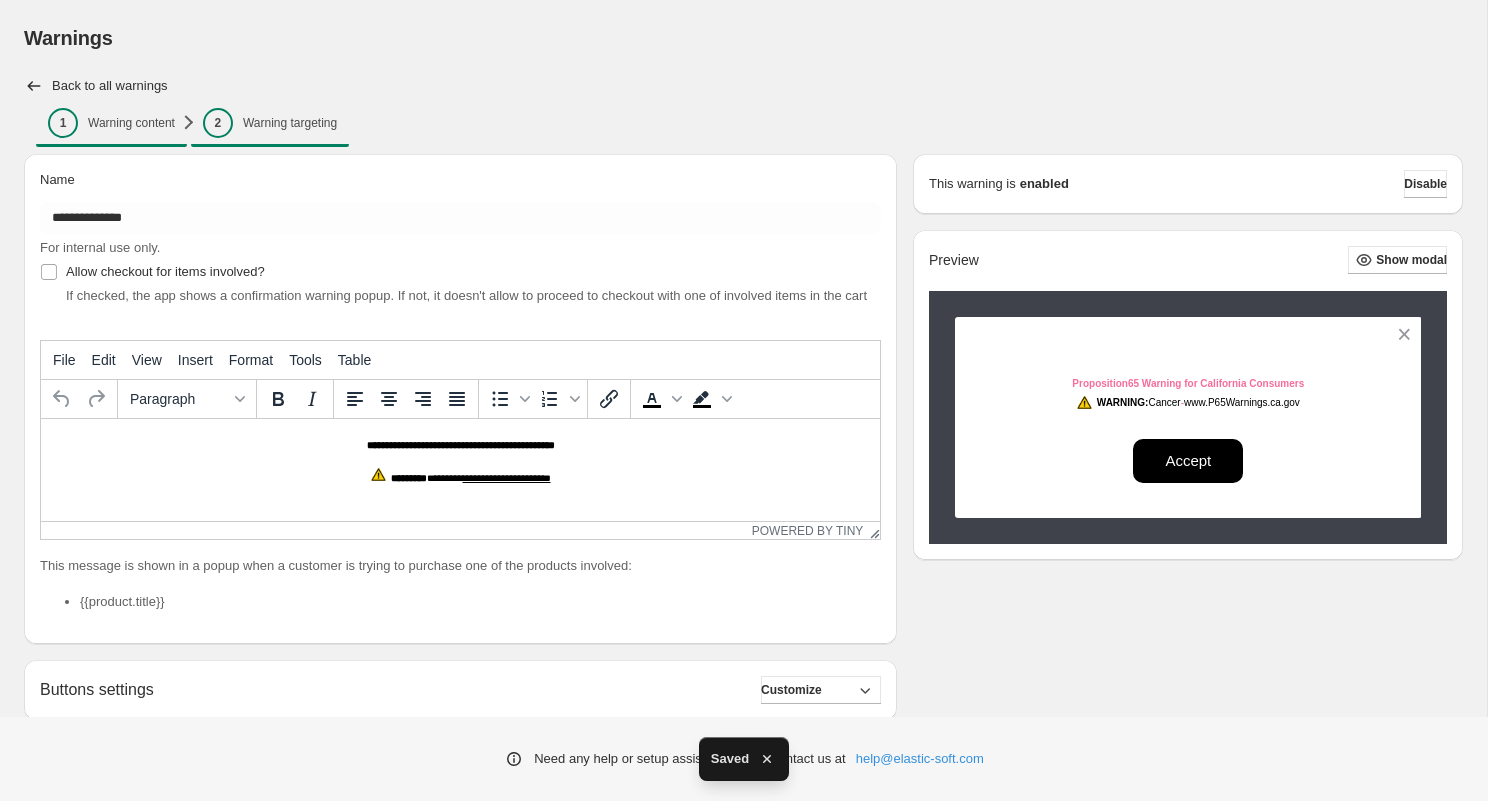 click on "Warning targeting" at bounding box center (290, 123) 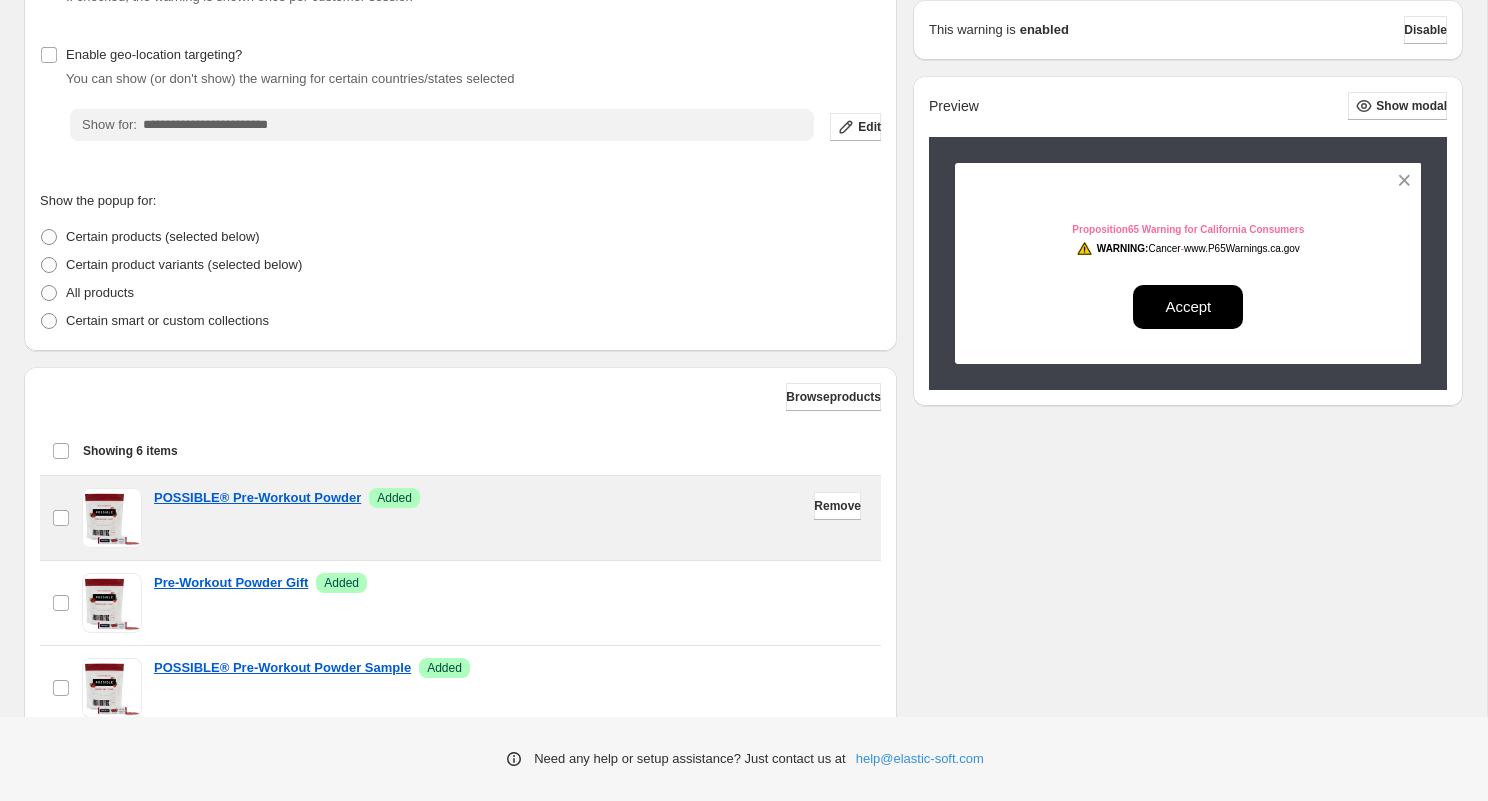 scroll, scrollTop: 0, scrollLeft: 0, axis: both 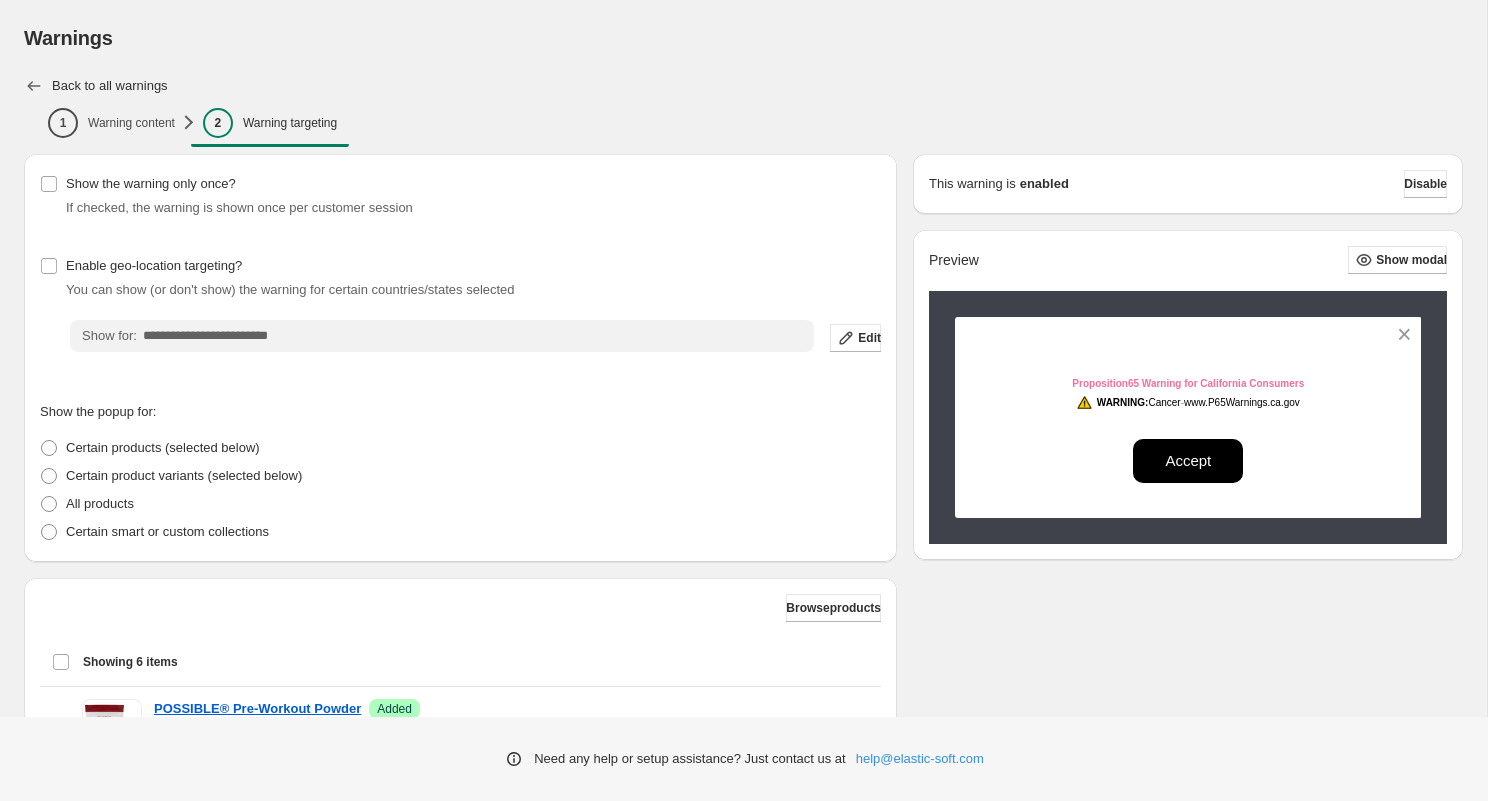 click 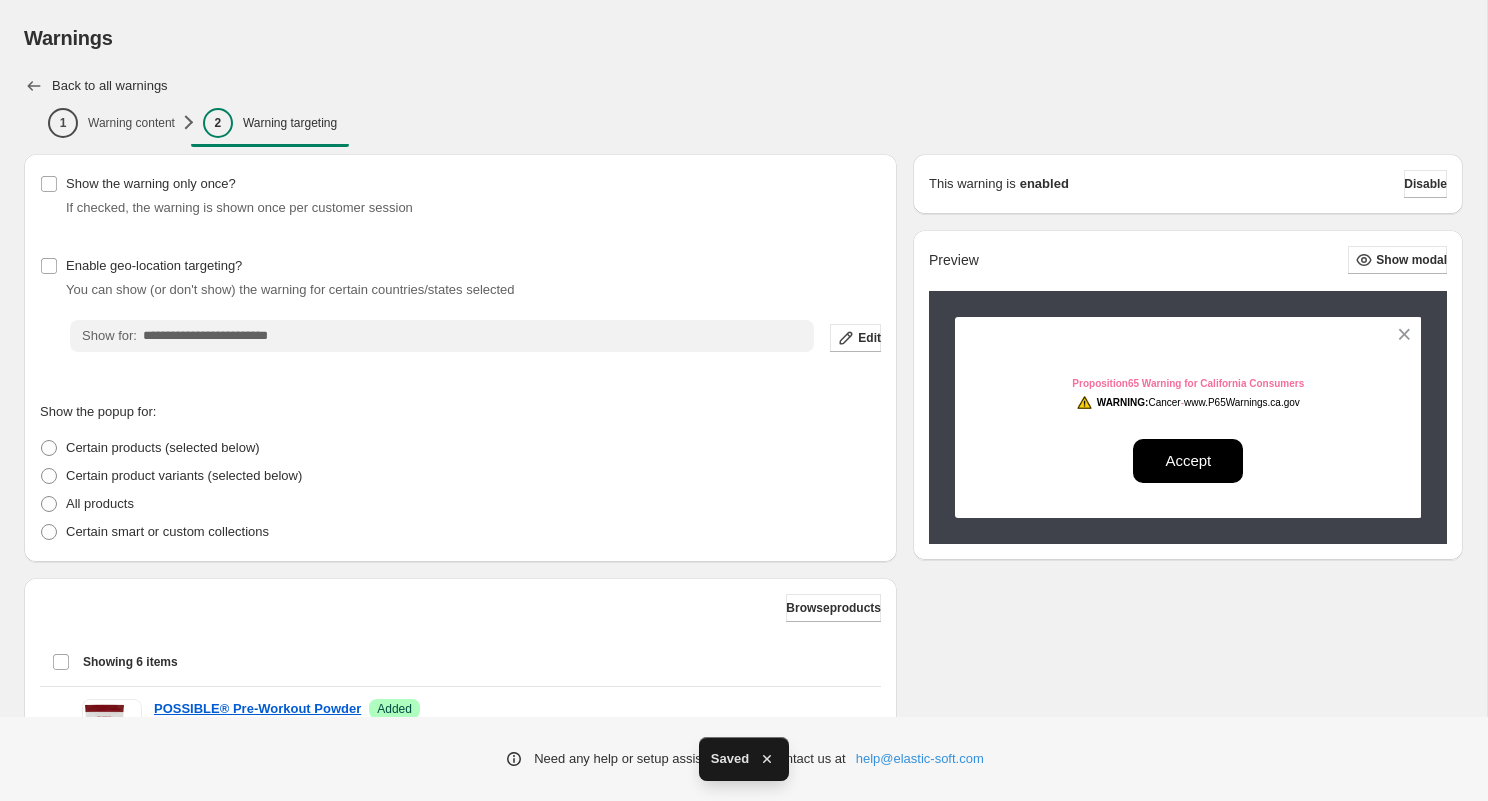click 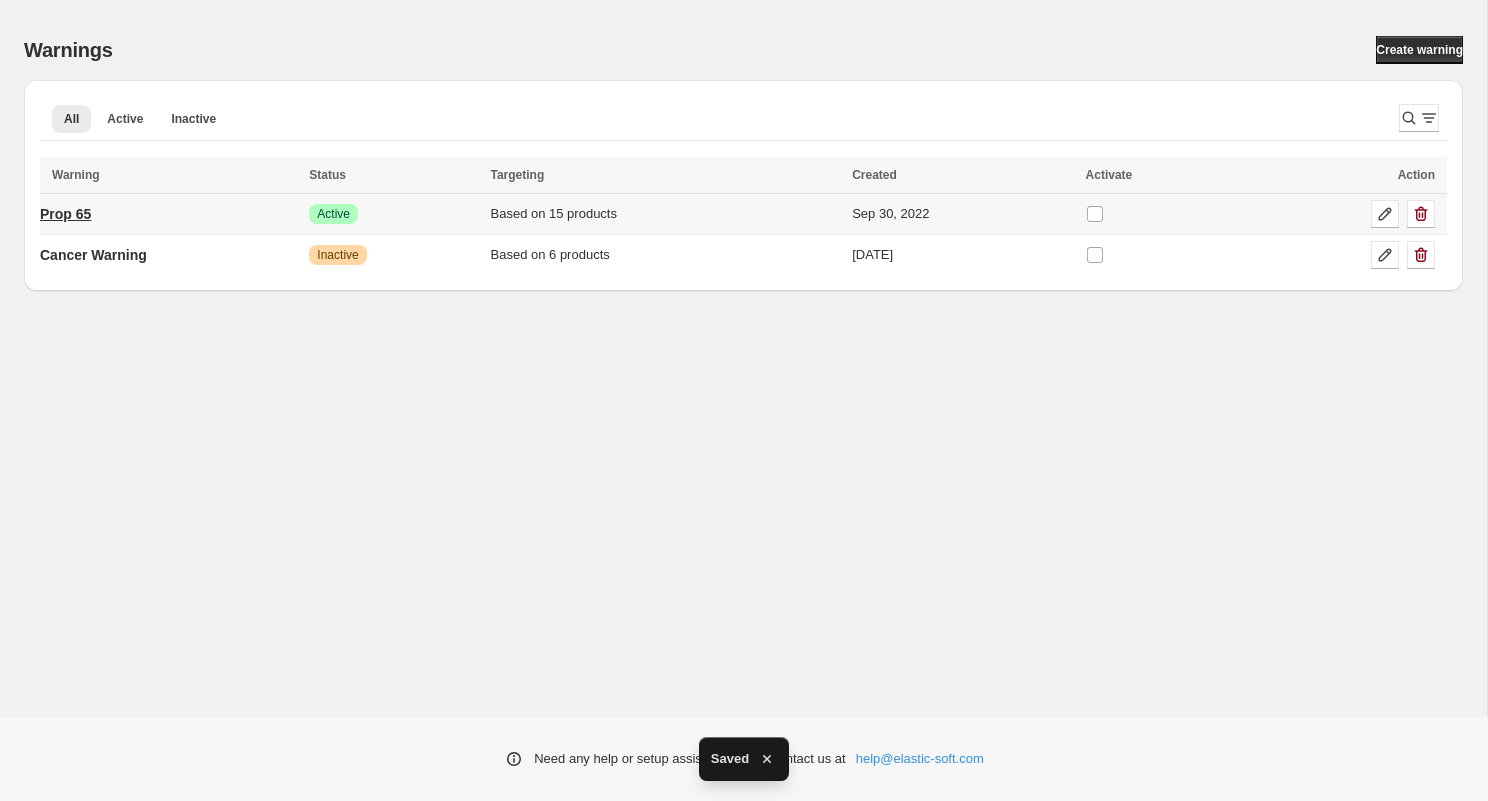click on "Prop 65" at bounding box center (65, 214) 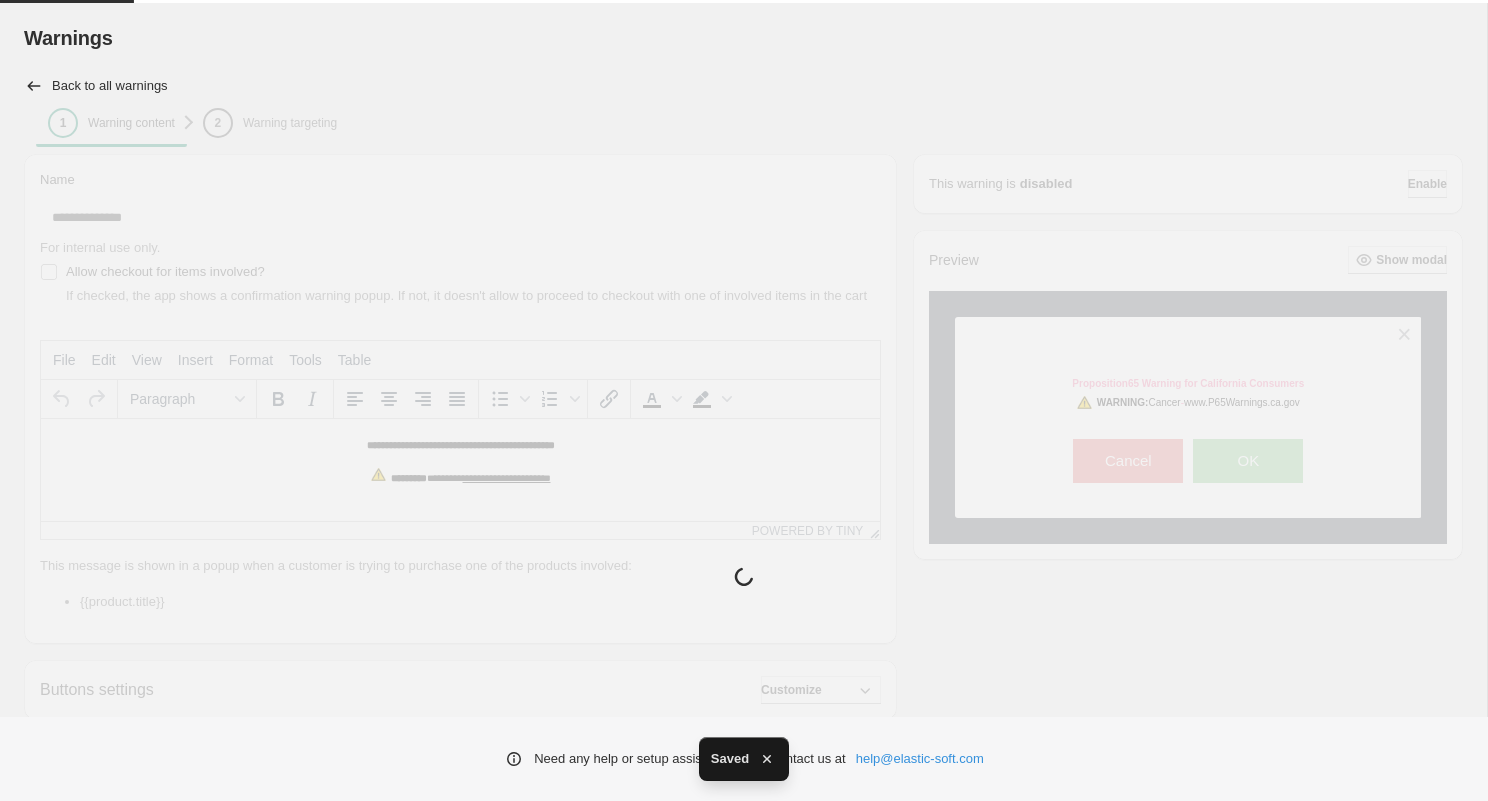 scroll, scrollTop: 0, scrollLeft: 0, axis: both 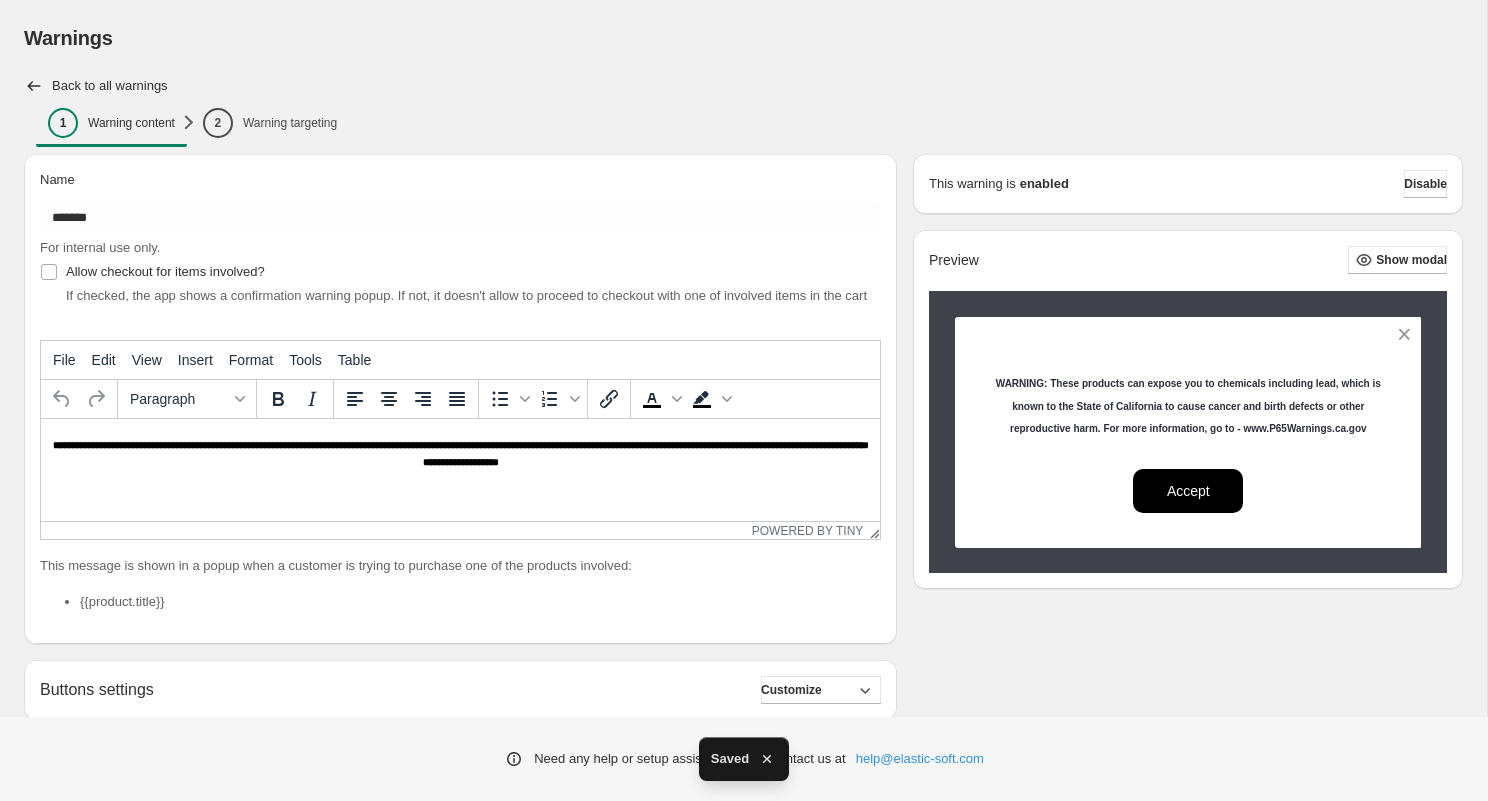 click on "Name ******* For internal use only. Allow checkout for items involved? If checked, the app shows a confirmation warning popup. If not, it doesn't allow to proceed to checkout with one of involved items in the cart **** File Edit View Insert Format Tools Table Paragraph To open the popup, press Shift+Enter To open the popup, press Shift+Enter To open the popup, press Shift+Enter To open the popup, press Shift+Enter Powered by Tiny This message is shown in a popup when a customer is trying to purchase one of the products involved: {{product.title}} Buttons settings   Customize Cancel button:  Text ****** Font size: 14 10 14 20 Bold Regular Font color:   #ffffff Choose Background color:   #000000 Choose Border width: 0 0 0 5 Border color:   #e57373 Choose Border radius: 0 0 0 25 Confirm button: Text ****** Font size: 14 10 14 20 Bold Regular Font color:   #ffffff Choose Background color:   #000000 Choose Border width: 0 0 0 5 Border color:   #000000 Choose Border radius: 10 0 10 25 Design settings   Customize" at bounding box center [452, 573] 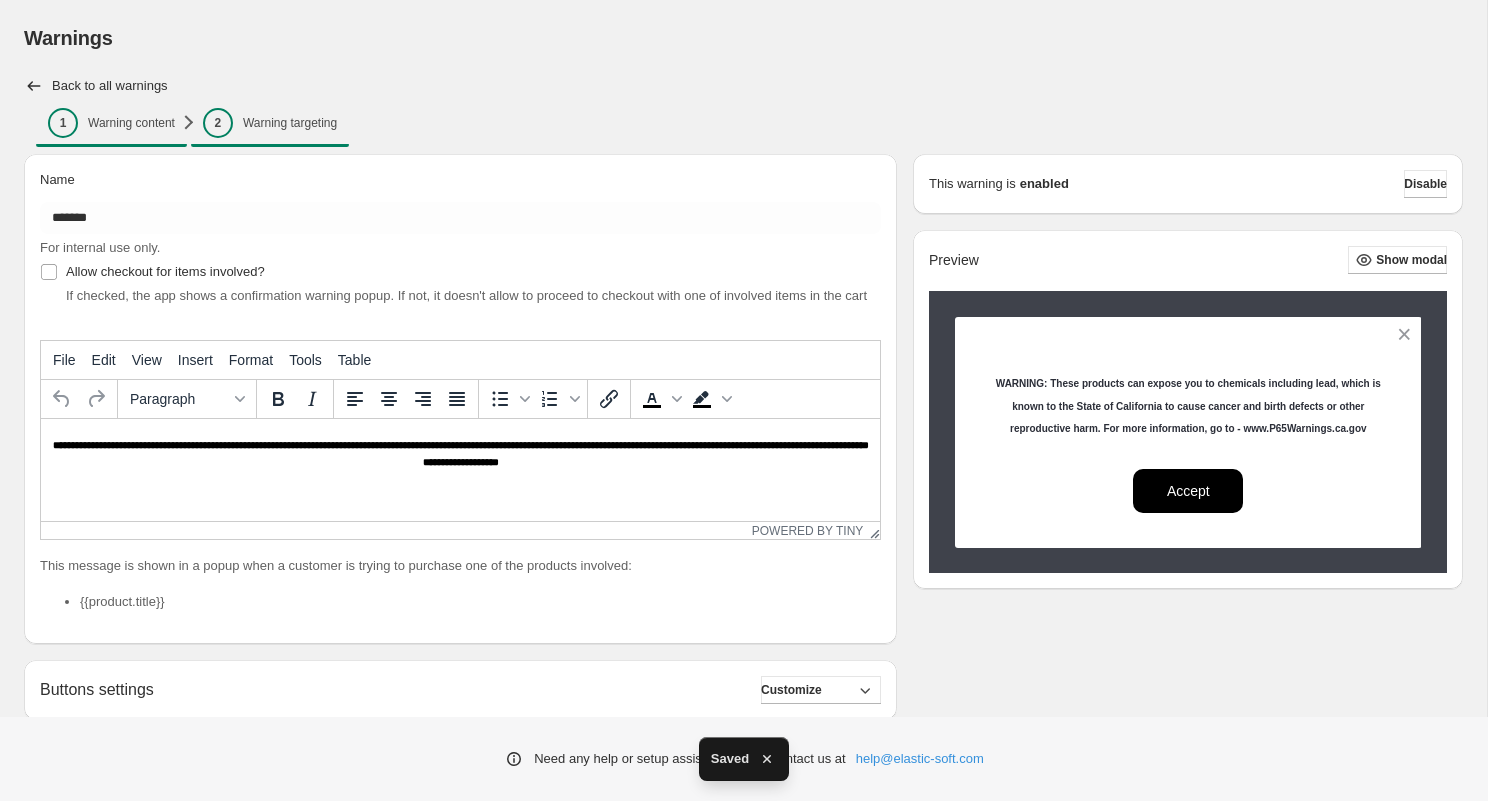 click on "2 Warning targeting" at bounding box center [270, 123] 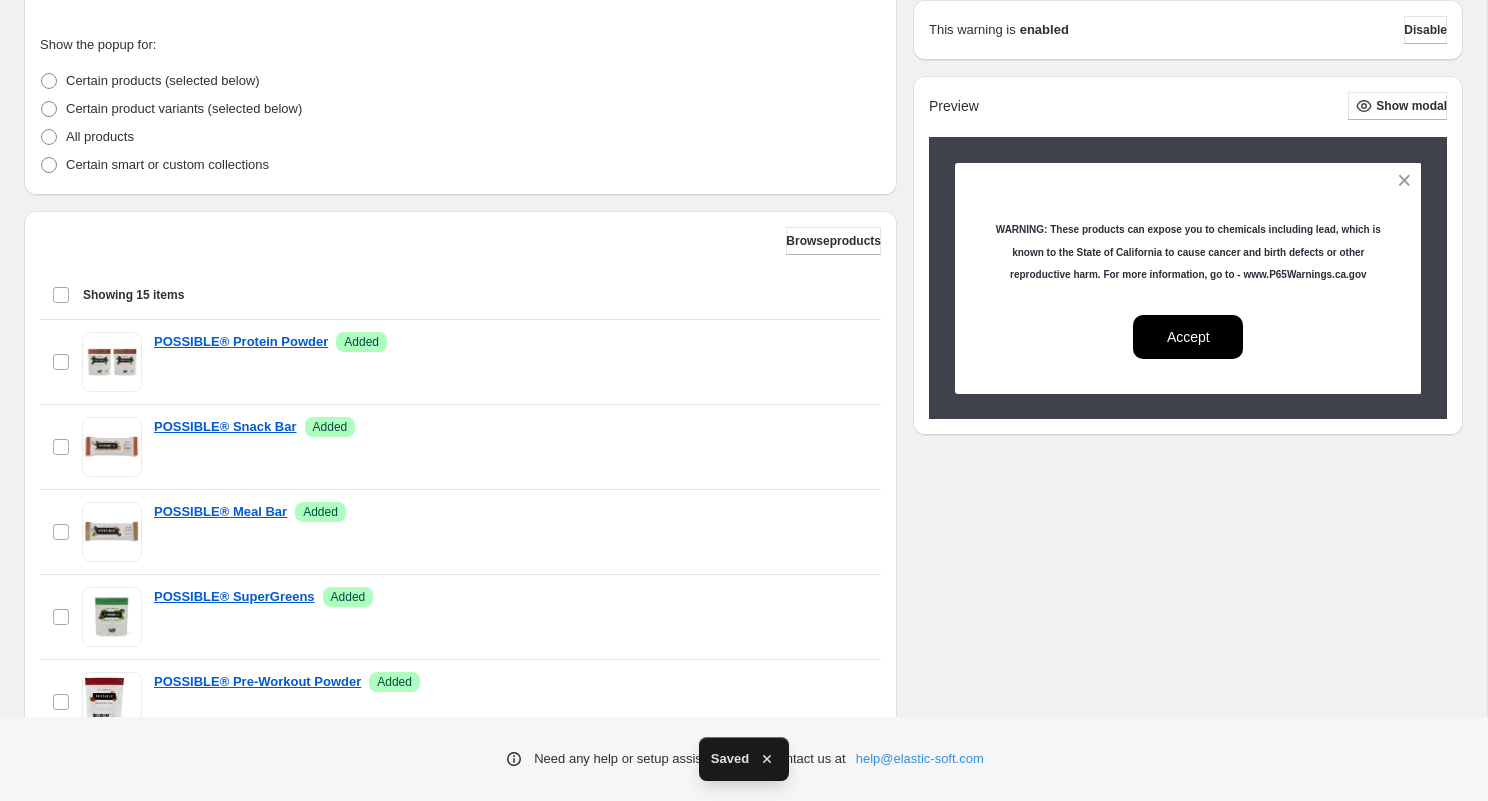 scroll, scrollTop: 468, scrollLeft: 0, axis: vertical 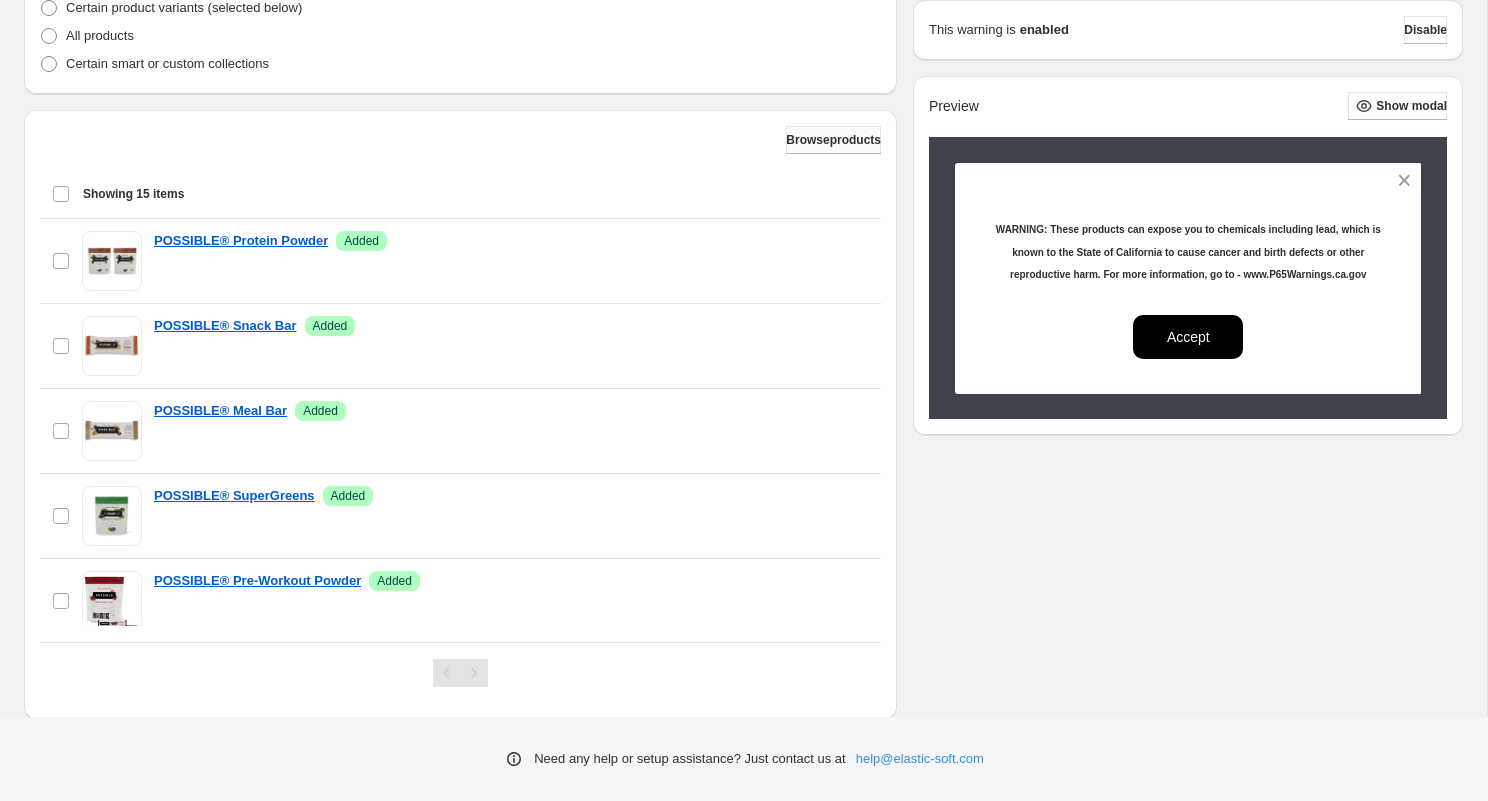 click on "Browse  products" at bounding box center [833, 140] 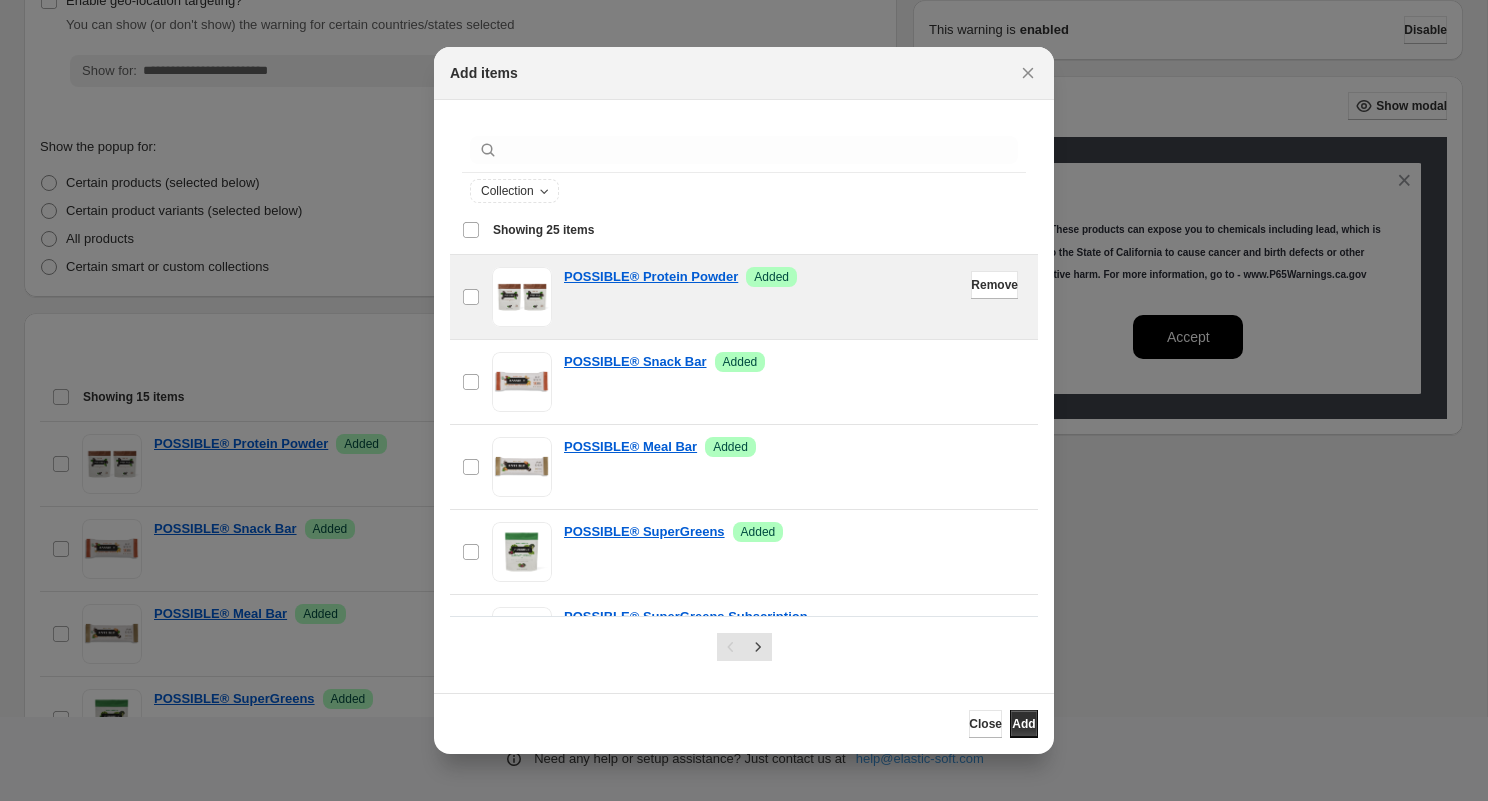 scroll, scrollTop: 244, scrollLeft: 0, axis: vertical 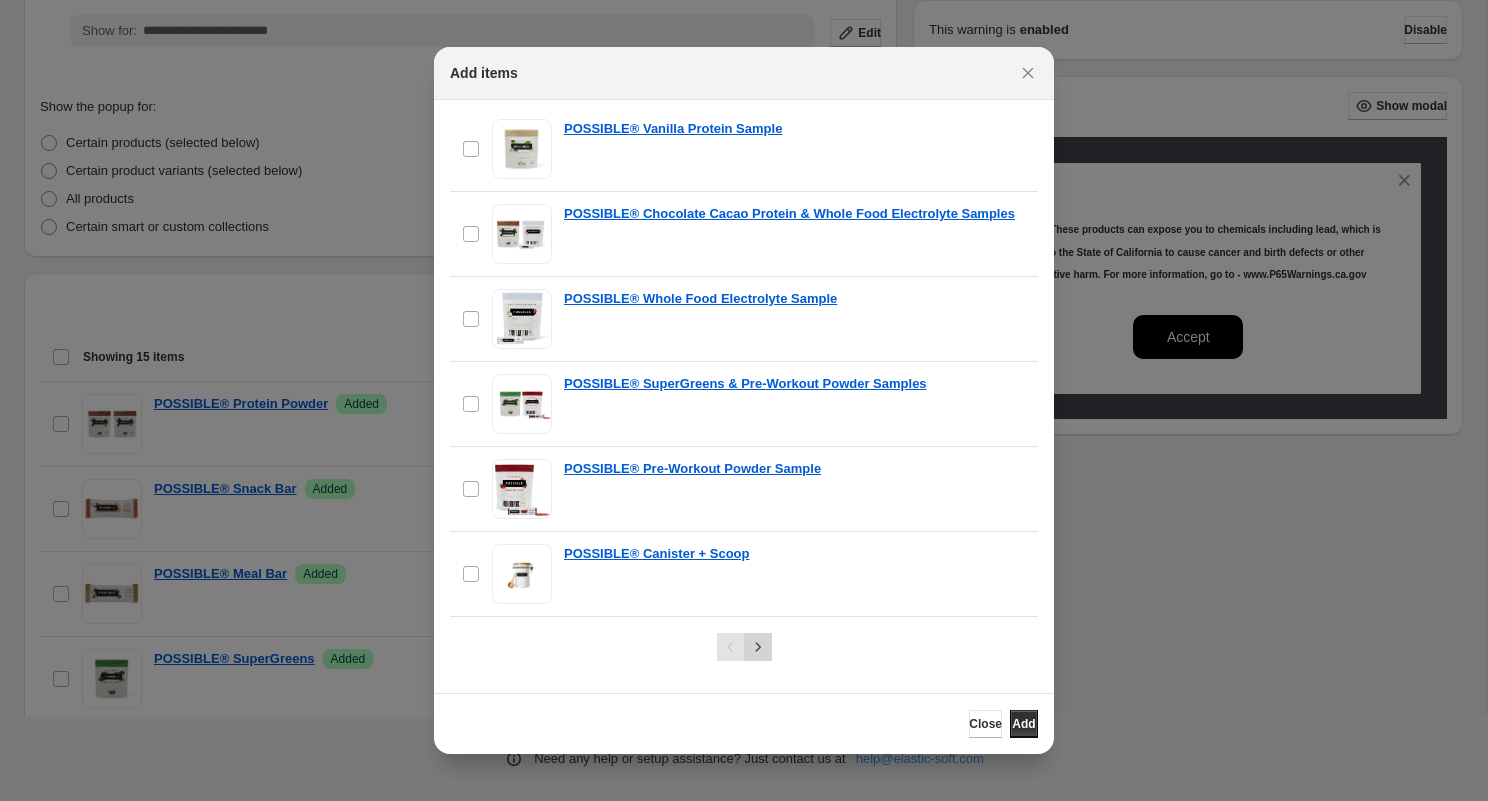 click 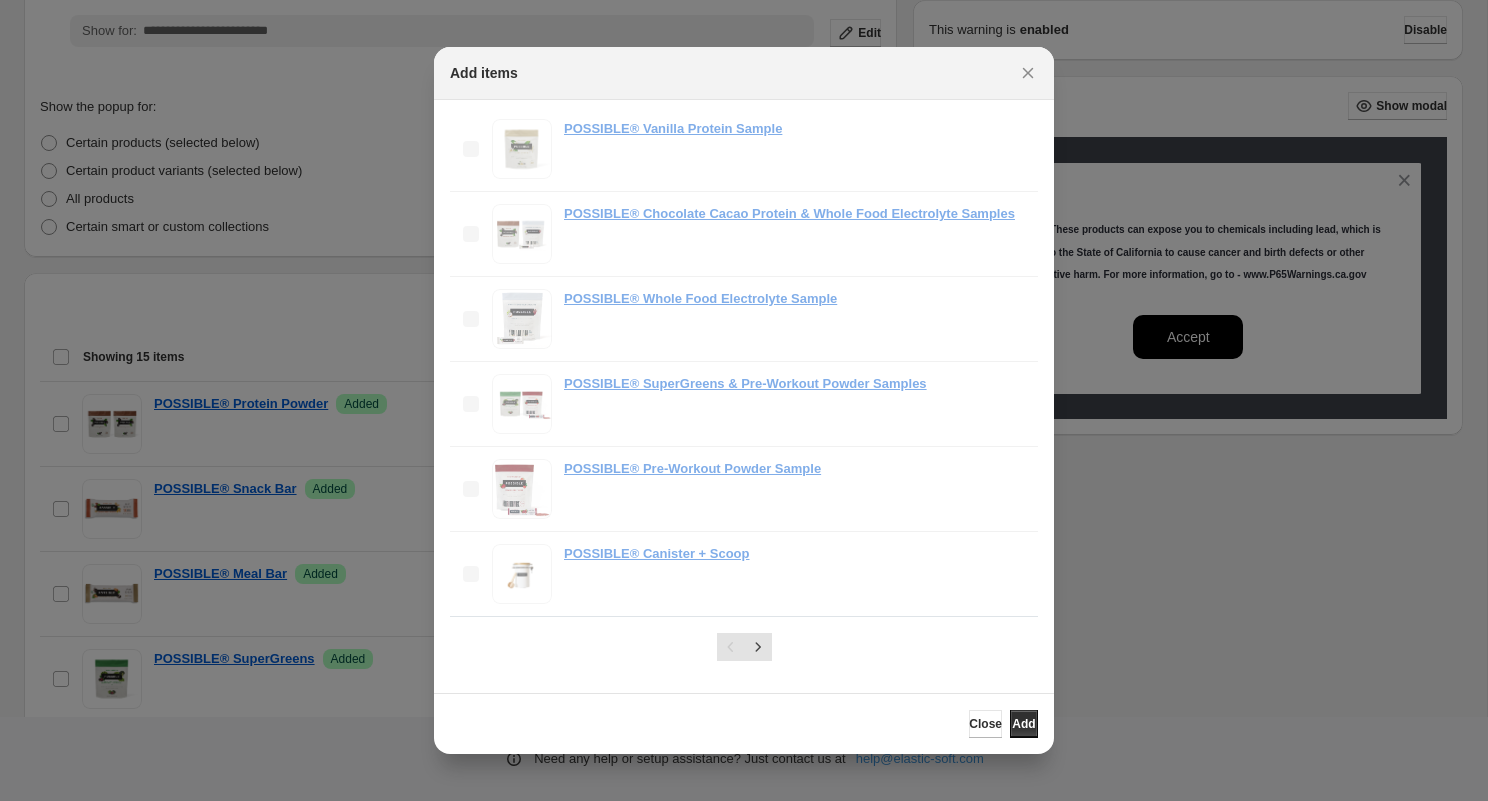 scroll, scrollTop: 578, scrollLeft: 0, axis: vertical 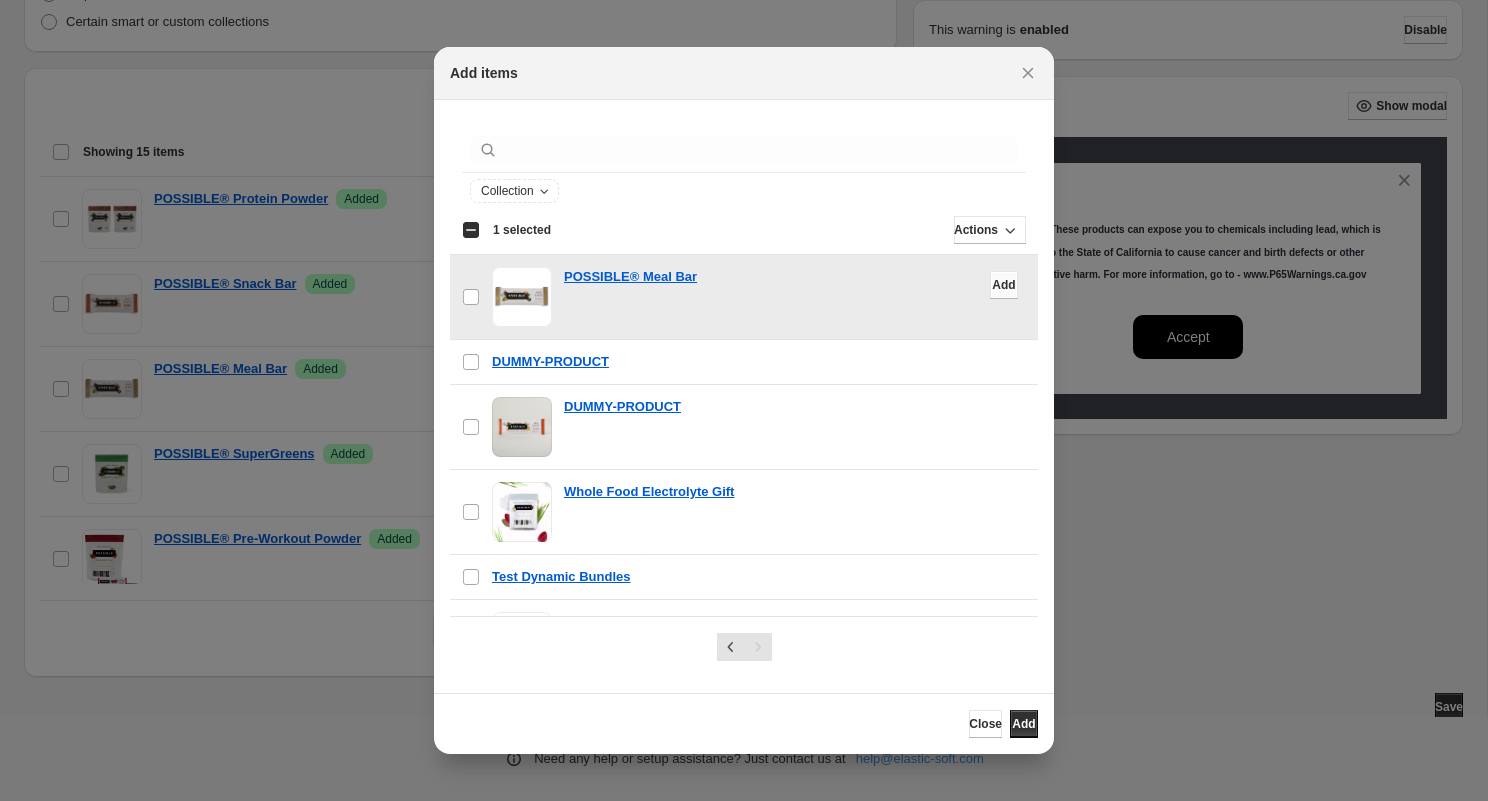 click on "Add" at bounding box center [1004, 285] 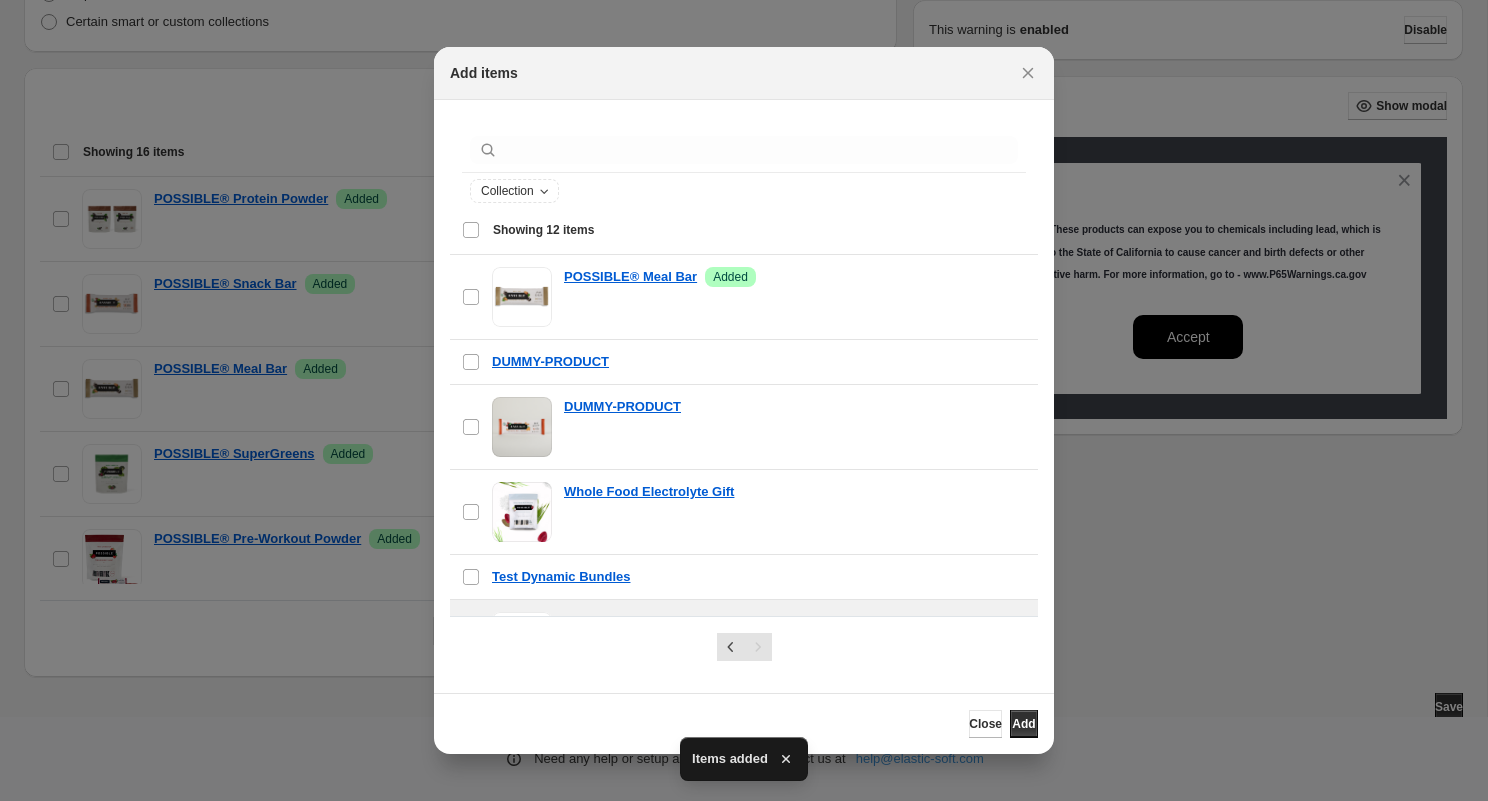 scroll, scrollTop: 0, scrollLeft: 0, axis: both 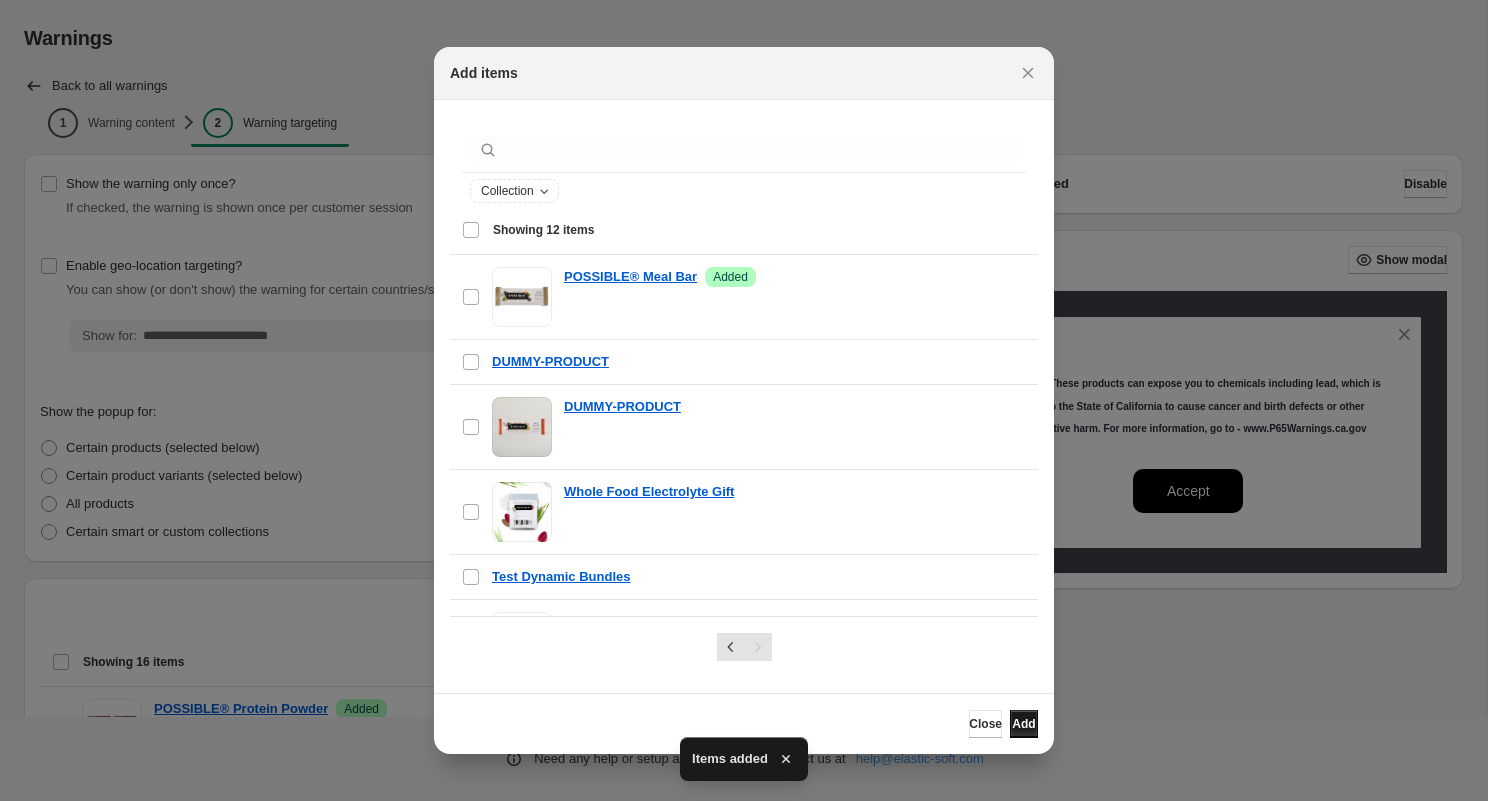 click on "Add" at bounding box center [1024, 724] 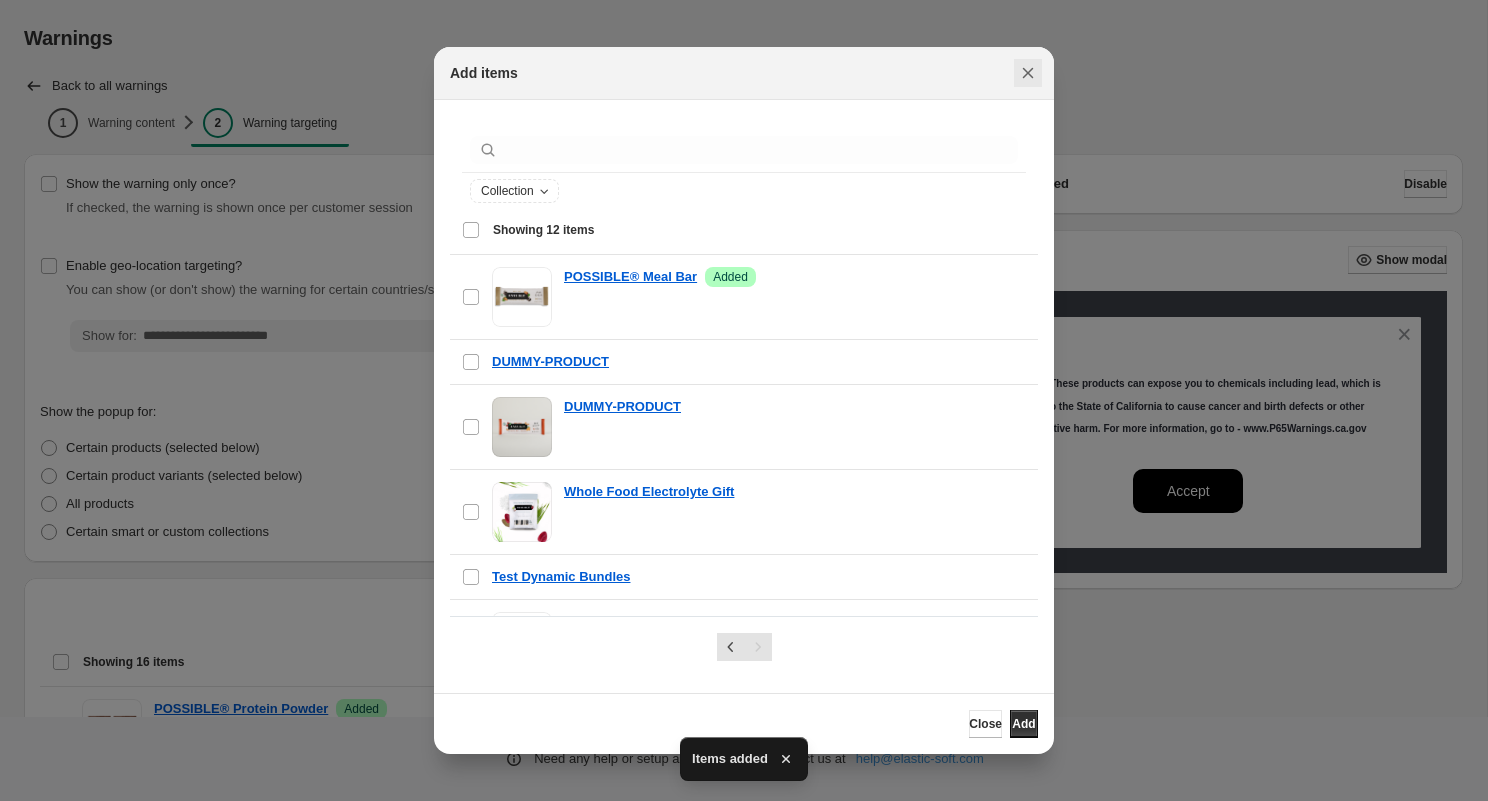 click 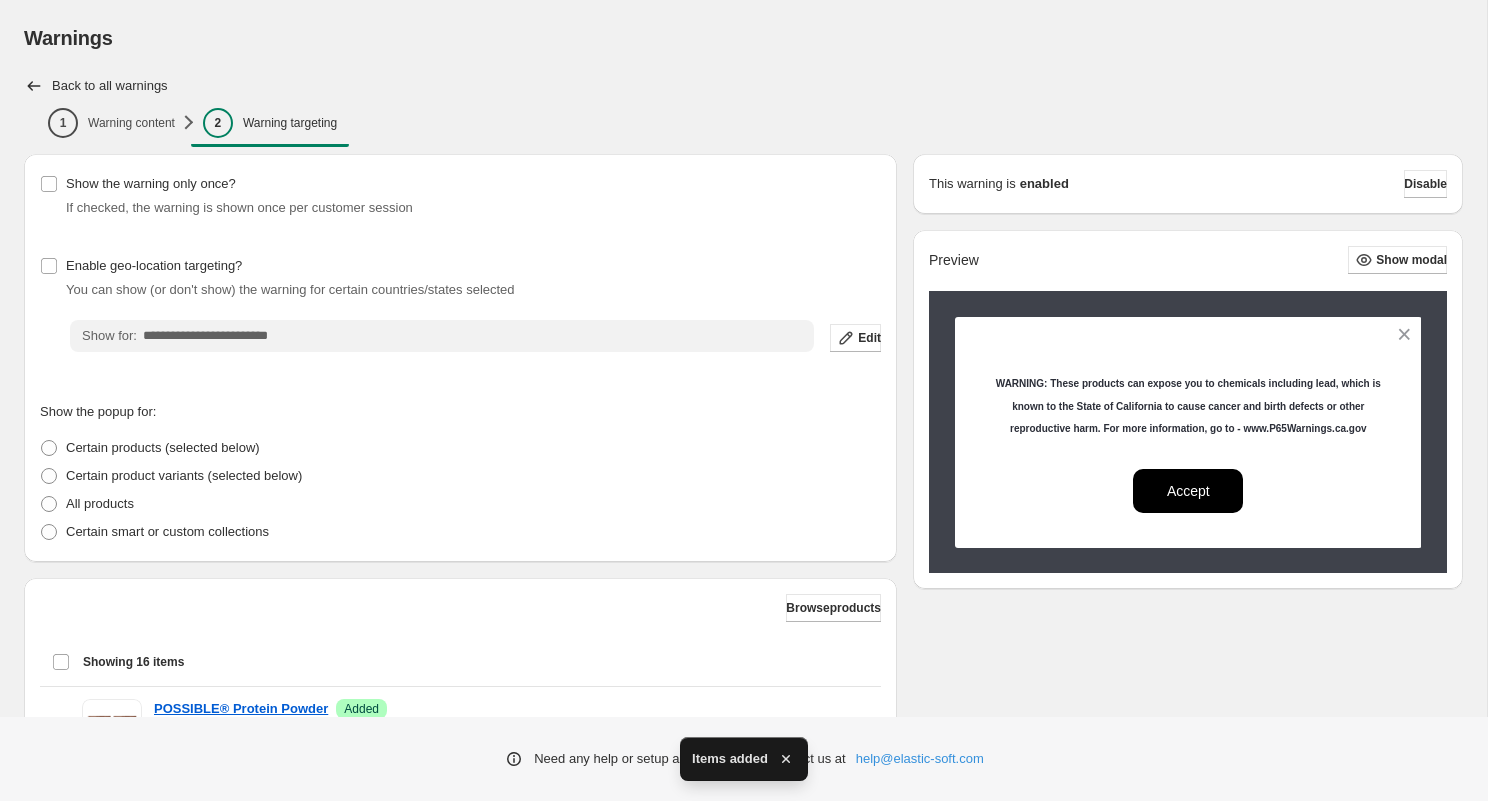 scroll, scrollTop: 468, scrollLeft: 0, axis: vertical 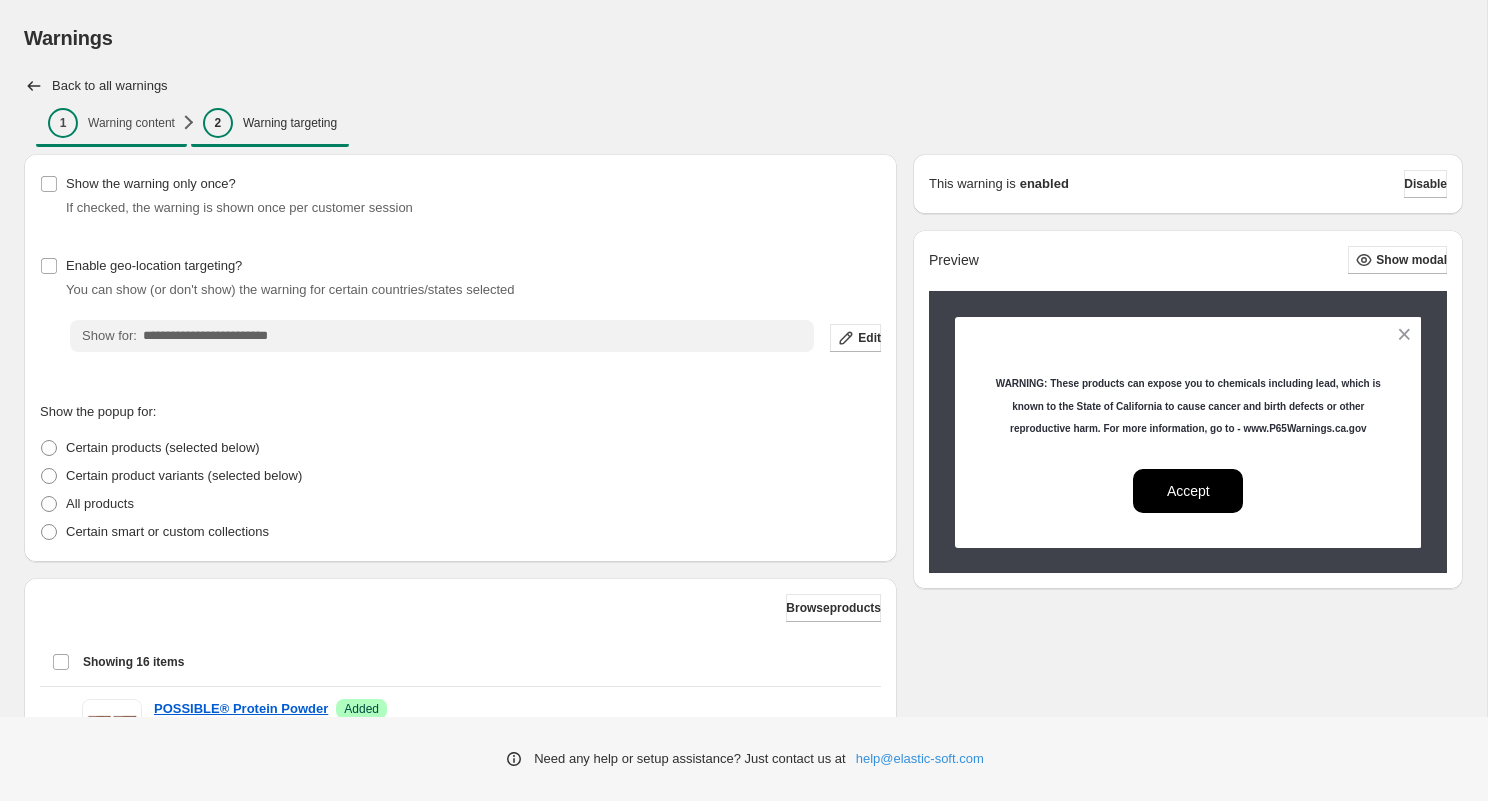 click on "1 Warning content" at bounding box center [111, 123] 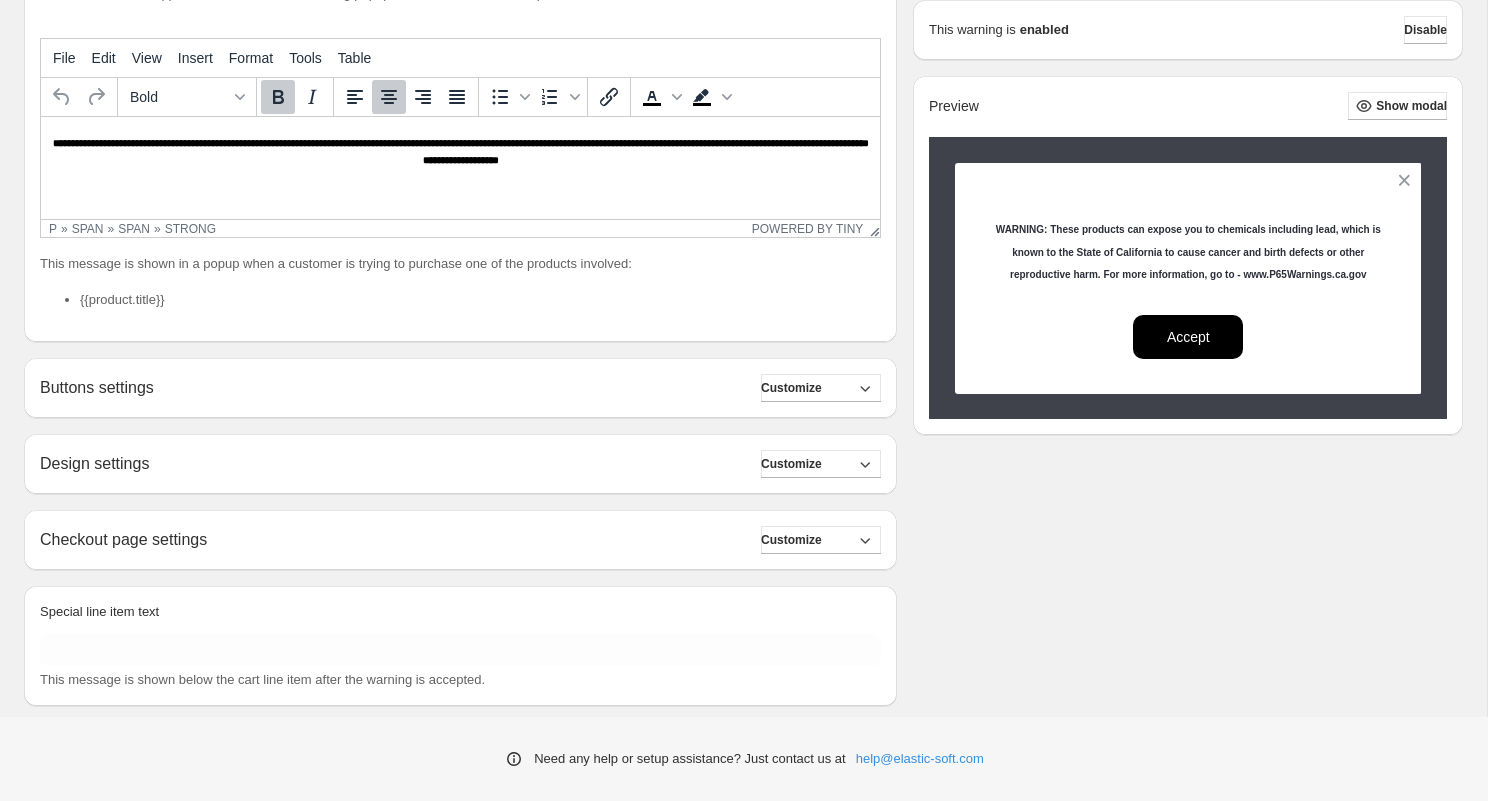 scroll, scrollTop: 356, scrollLeft: 0, axis: vertical 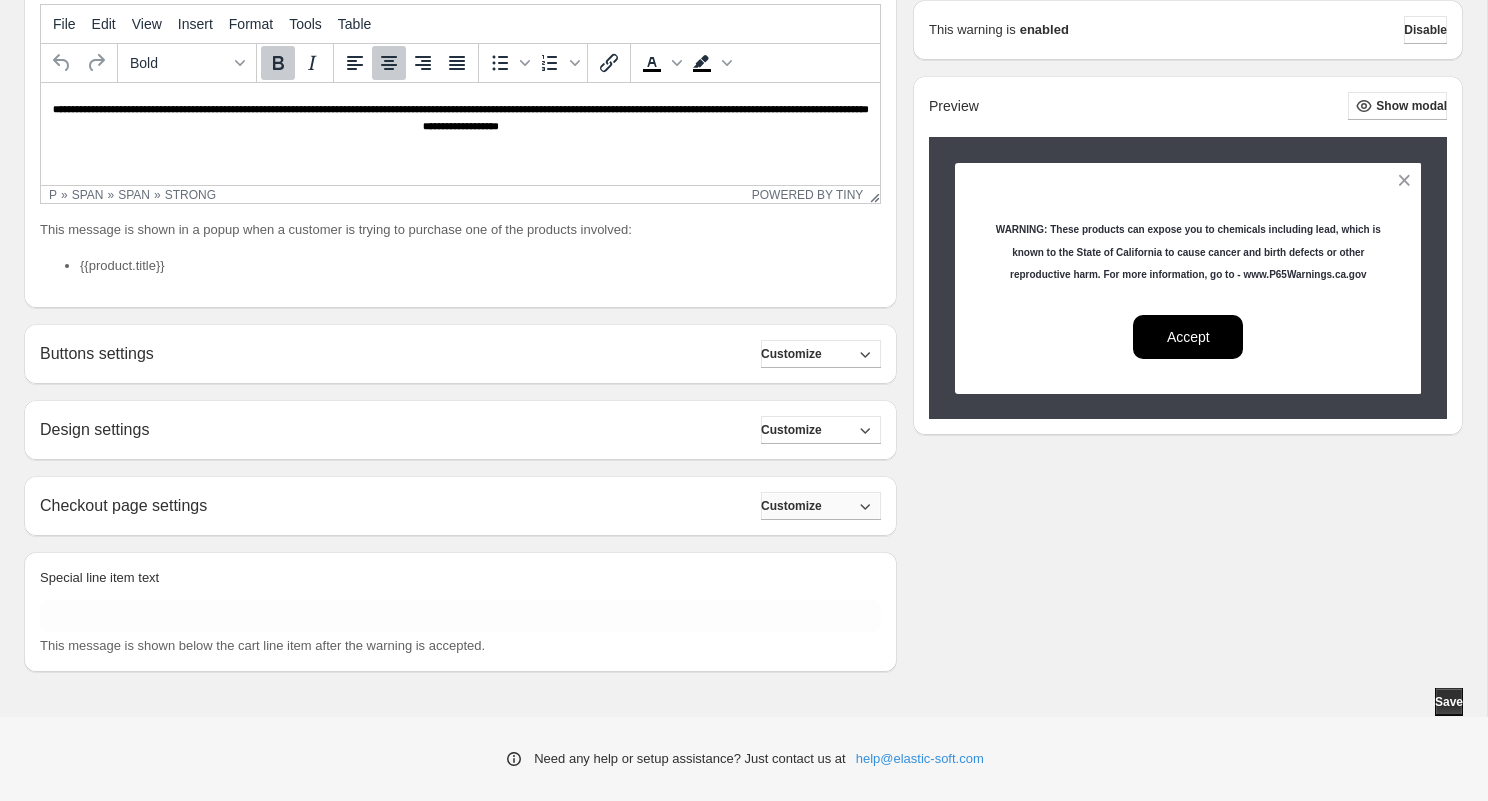 click on "Customize" at bounding box center [821, 506] 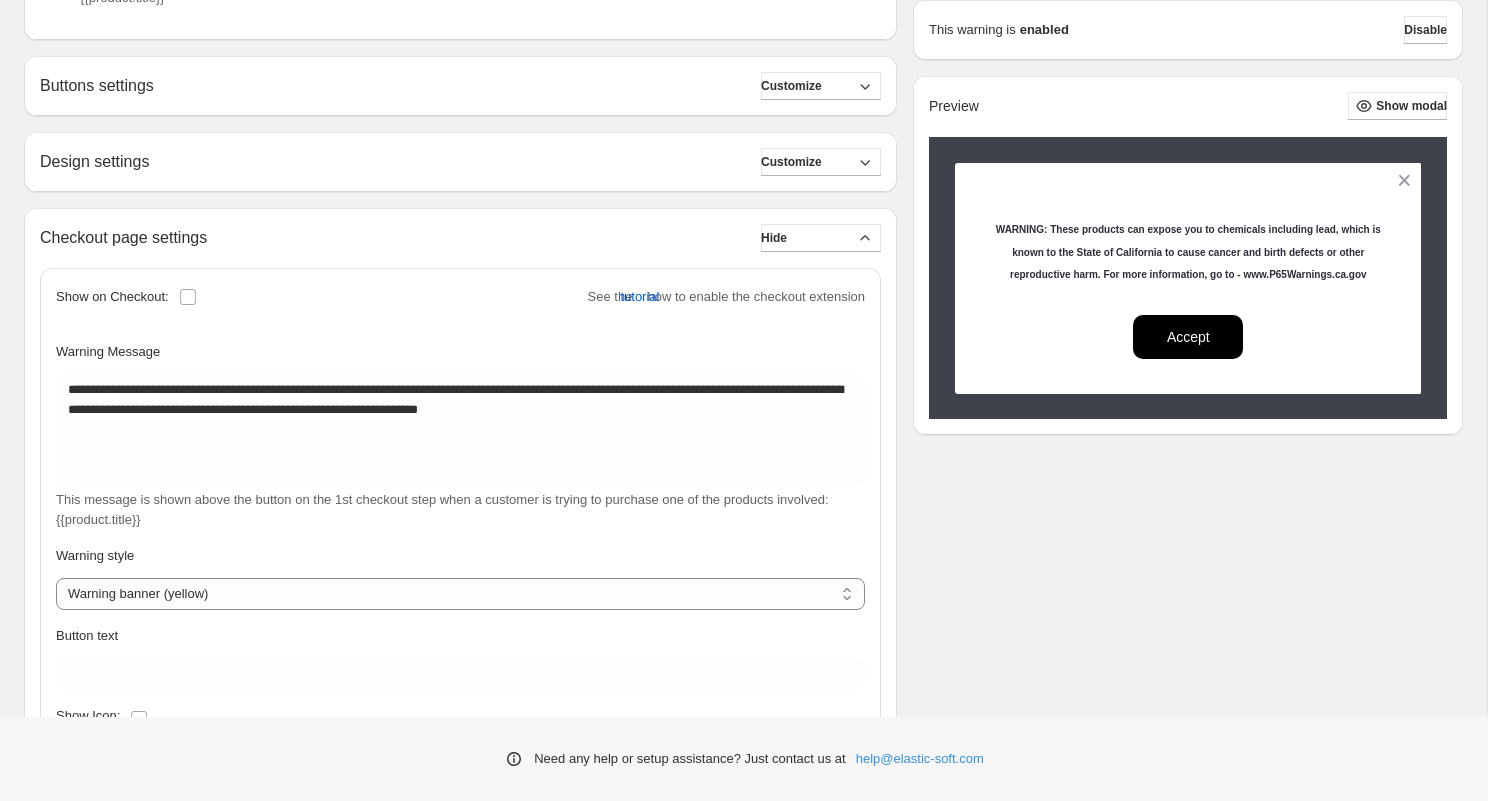 scroll, scrollTop: 654, scrollLeft: 0, axis: vertical 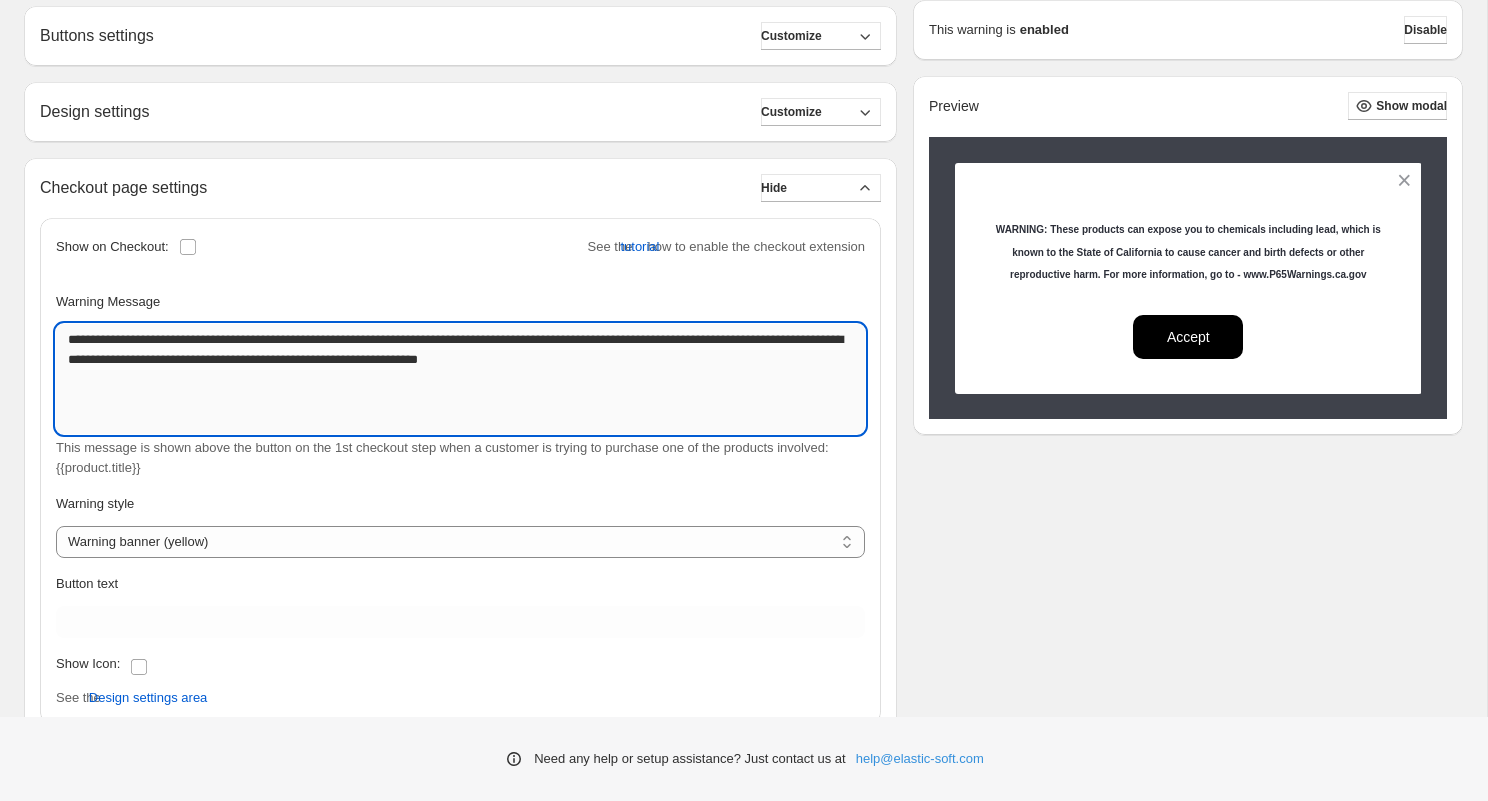 drag, startPoint x: 582, startPoint y: 381, endPoint x: 738, endPoint y: 382, distance: 156.0032 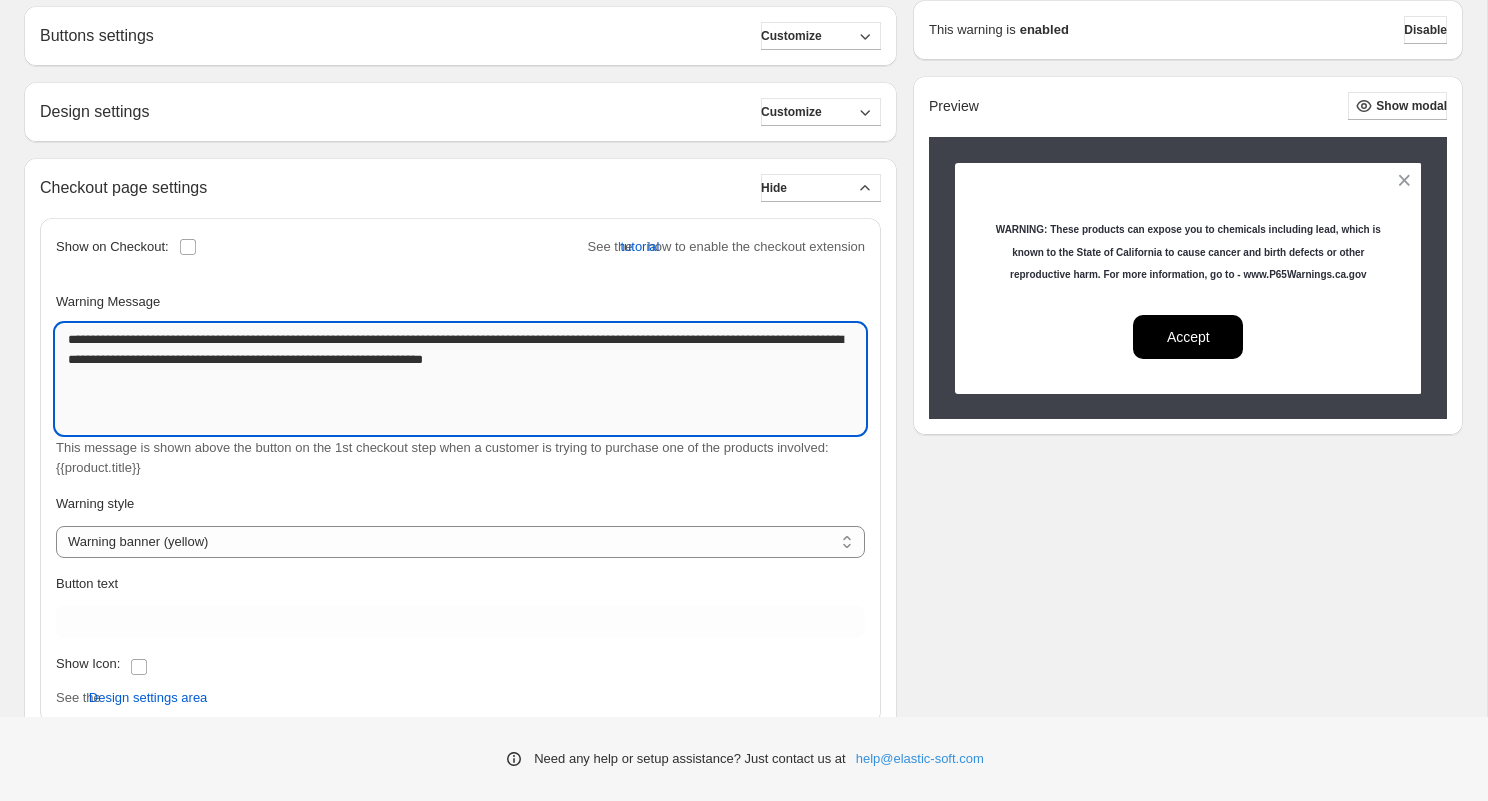 scroll, scrollTop: 240, scrollLeft: 0, axis: vertical 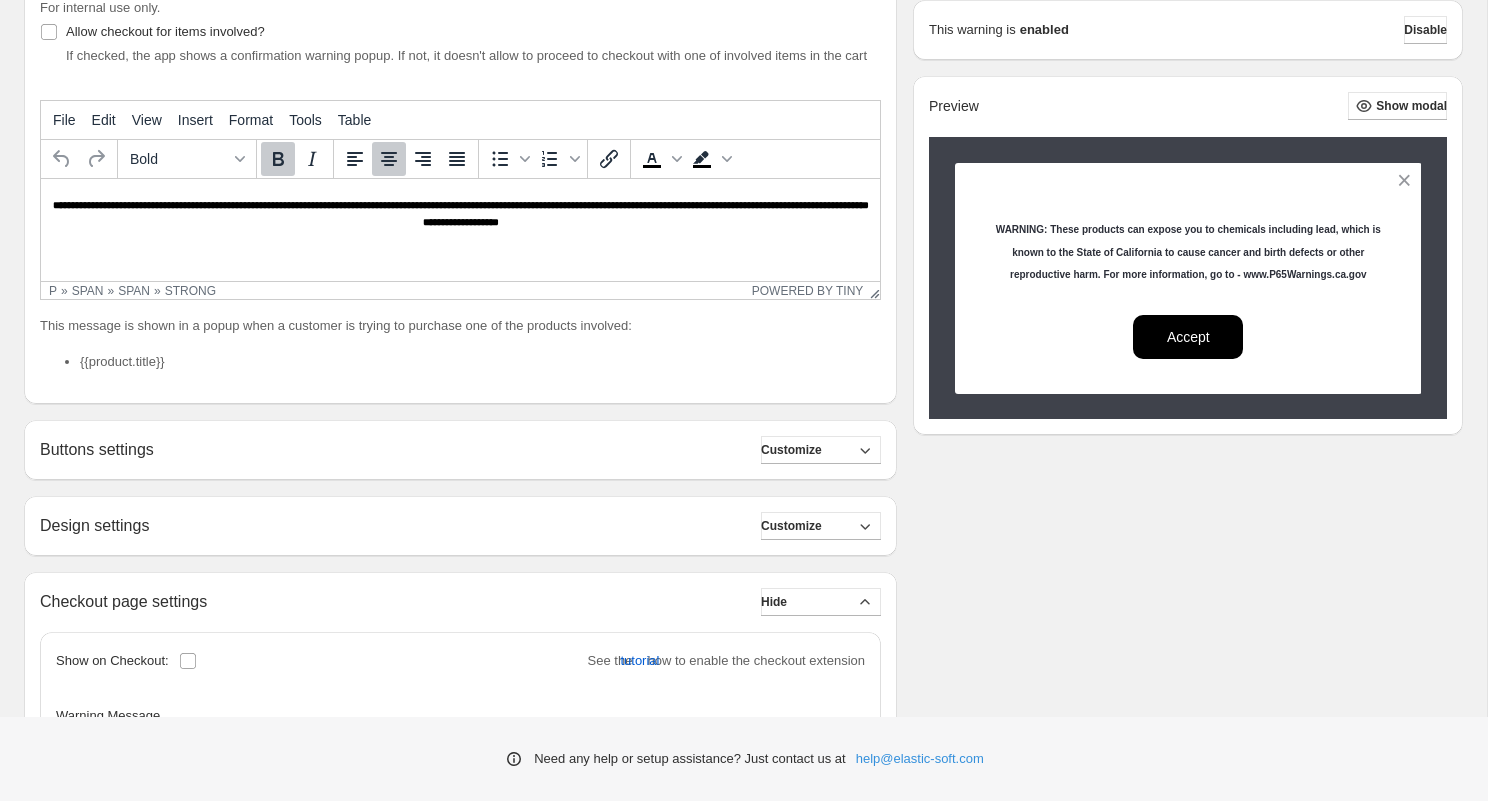 type 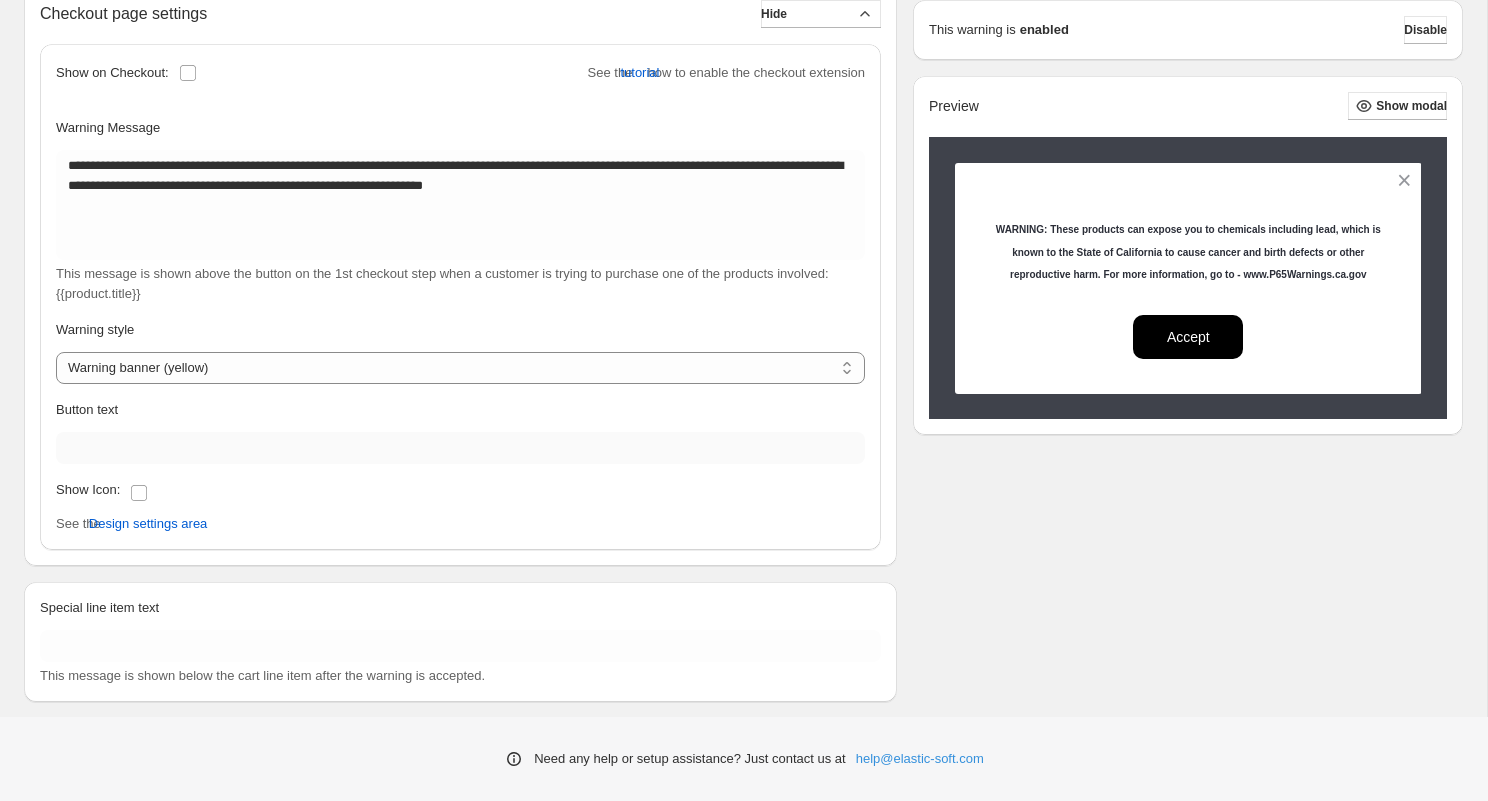 scroll, scrollTop: 615, scrollLeft: 0, axis: vertical 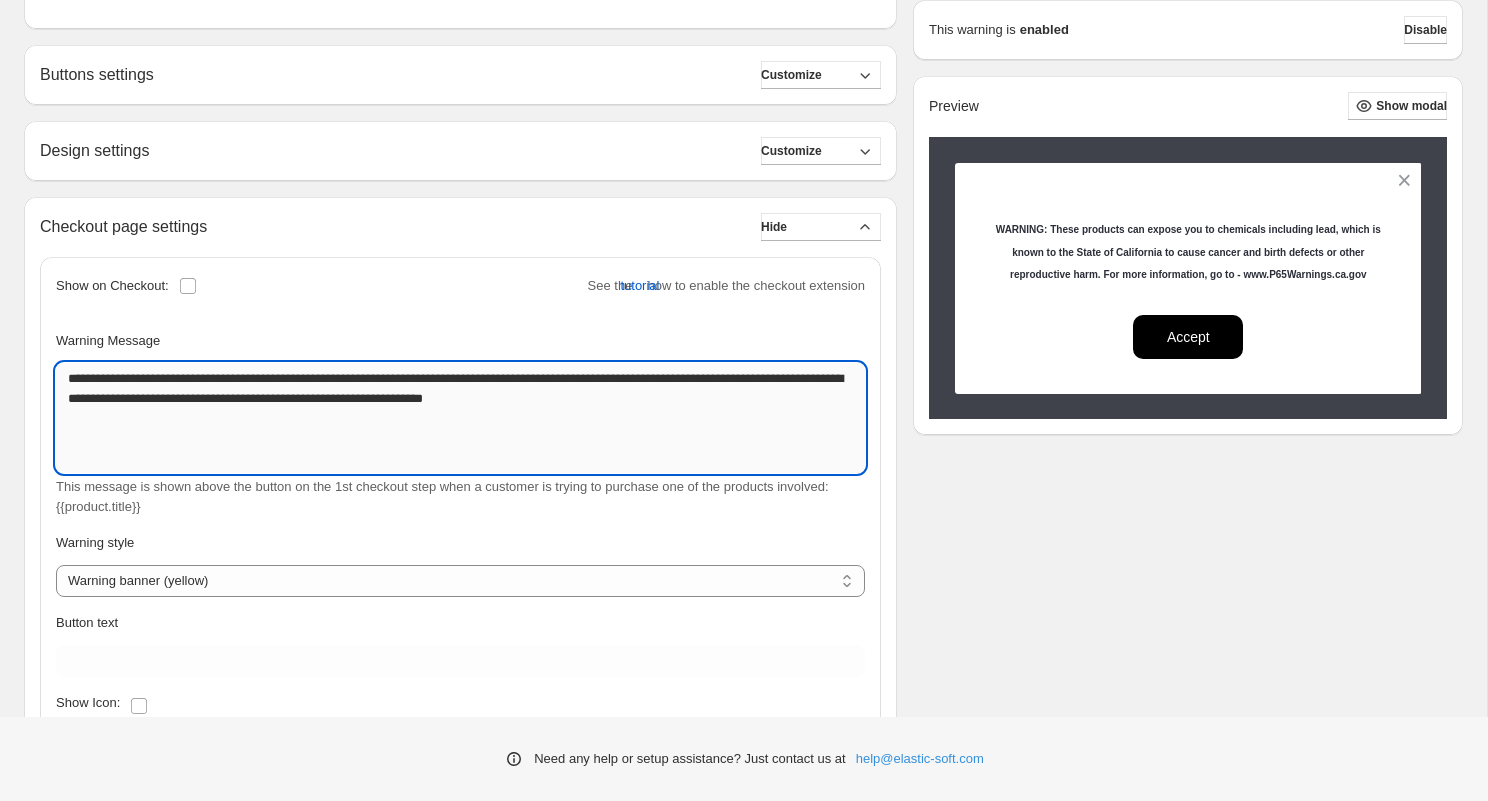 click on "**********" at bounding box center [460, 418] 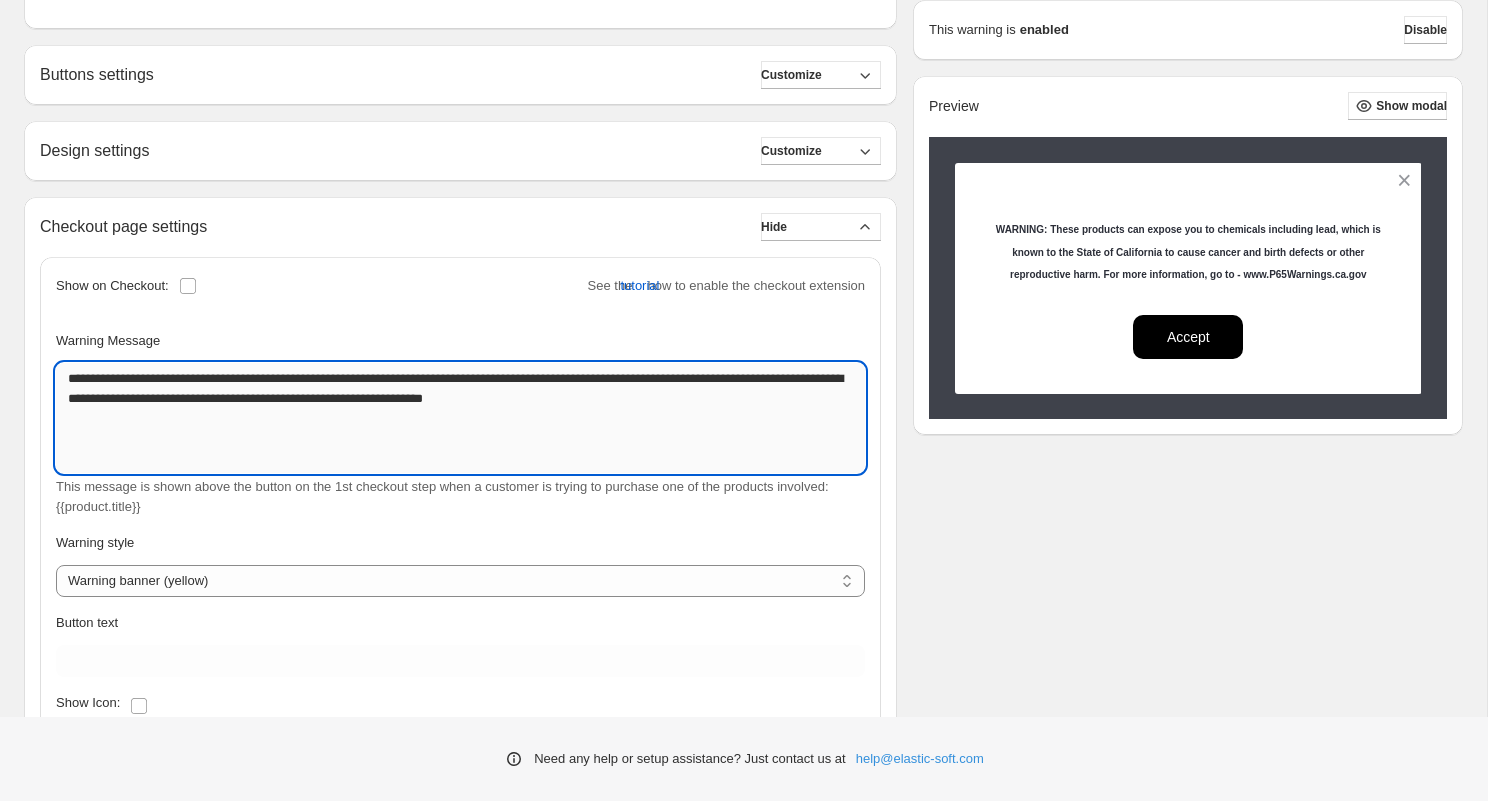 type on "**********" 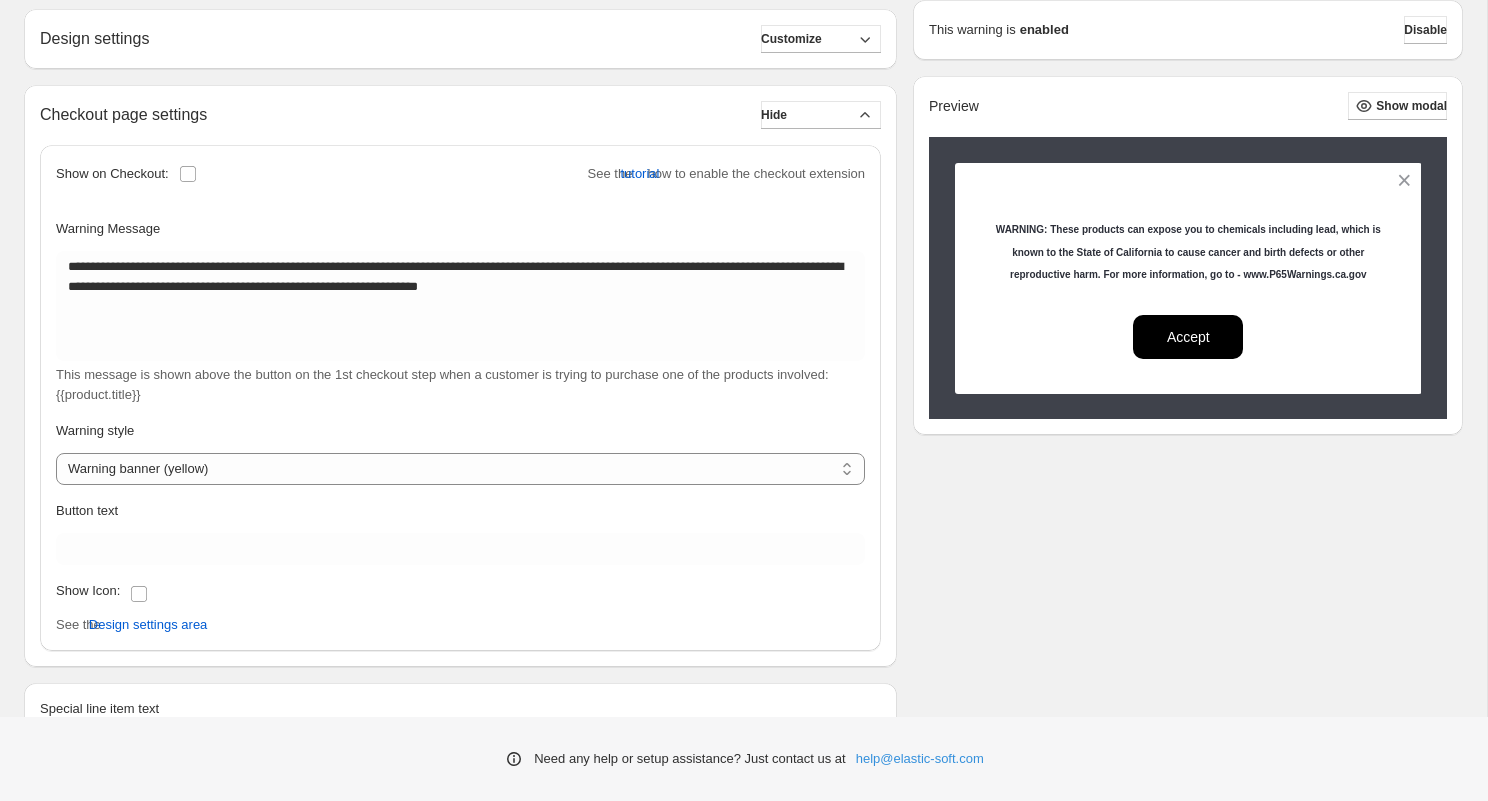 scroll, scrollTop: 685, scrollLeft: 0, axis: vertical 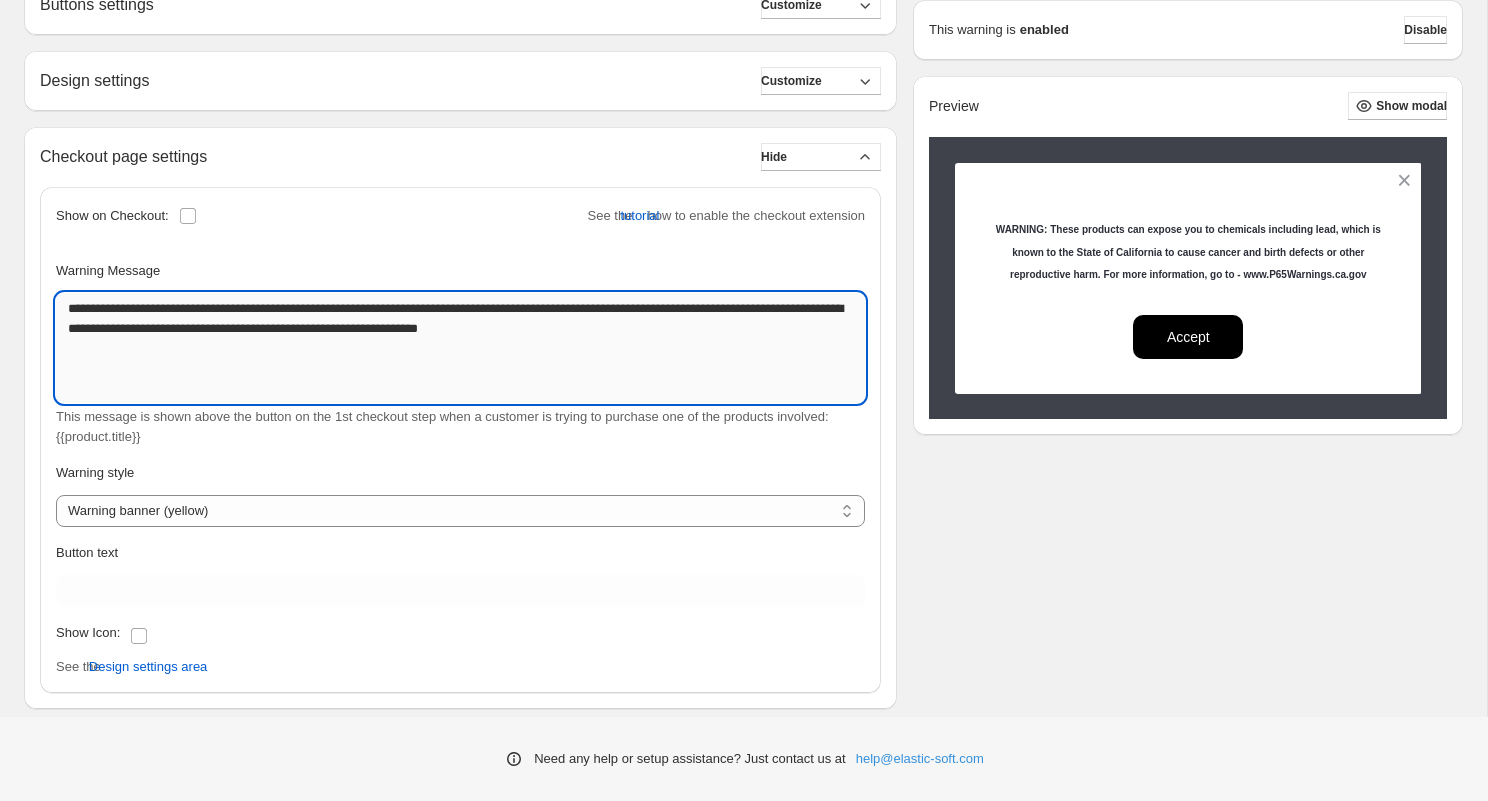 click on "**********" at bounding box center (460, 348) 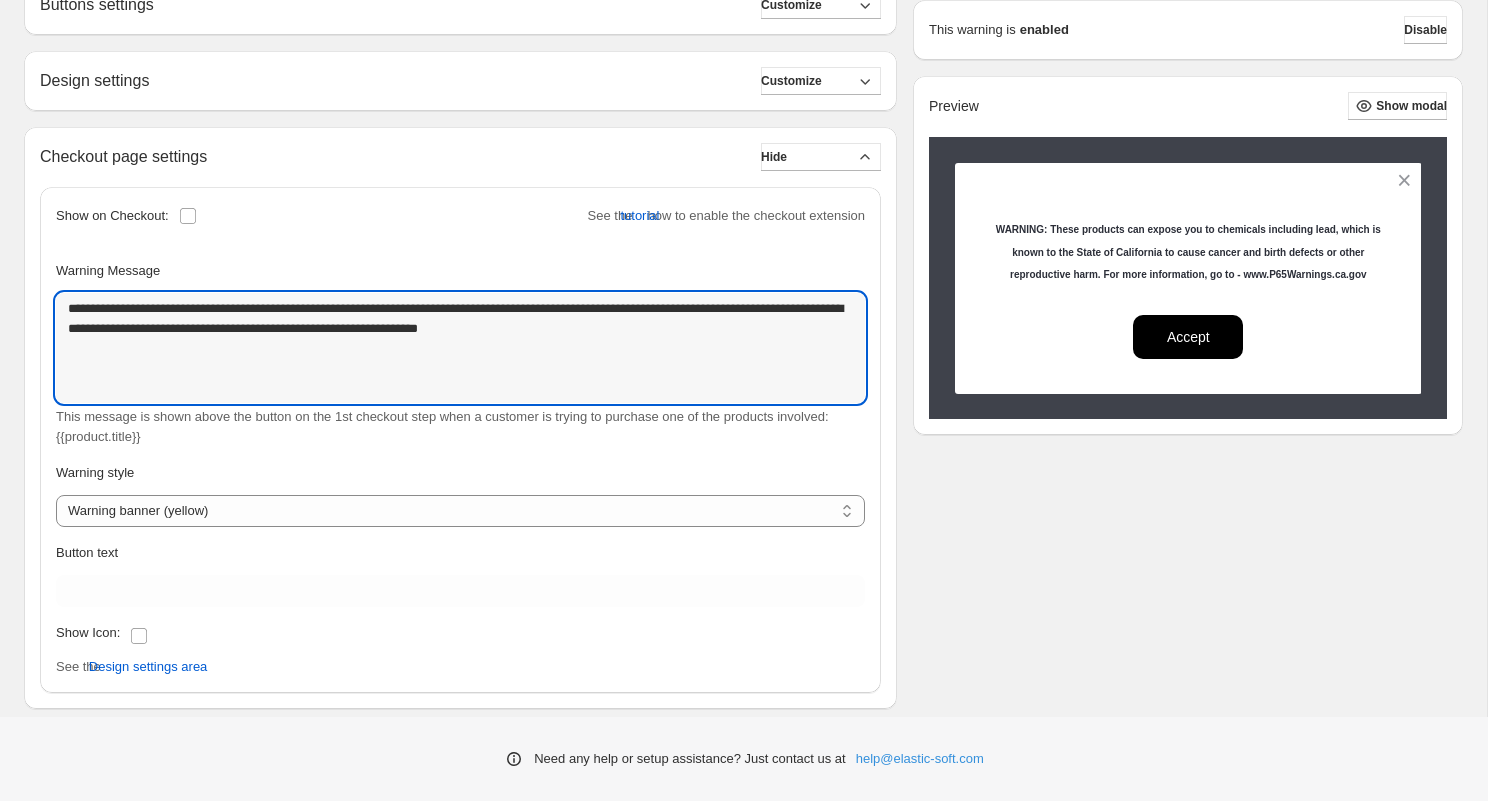 click on "**********" at bounding box center (743, 157) 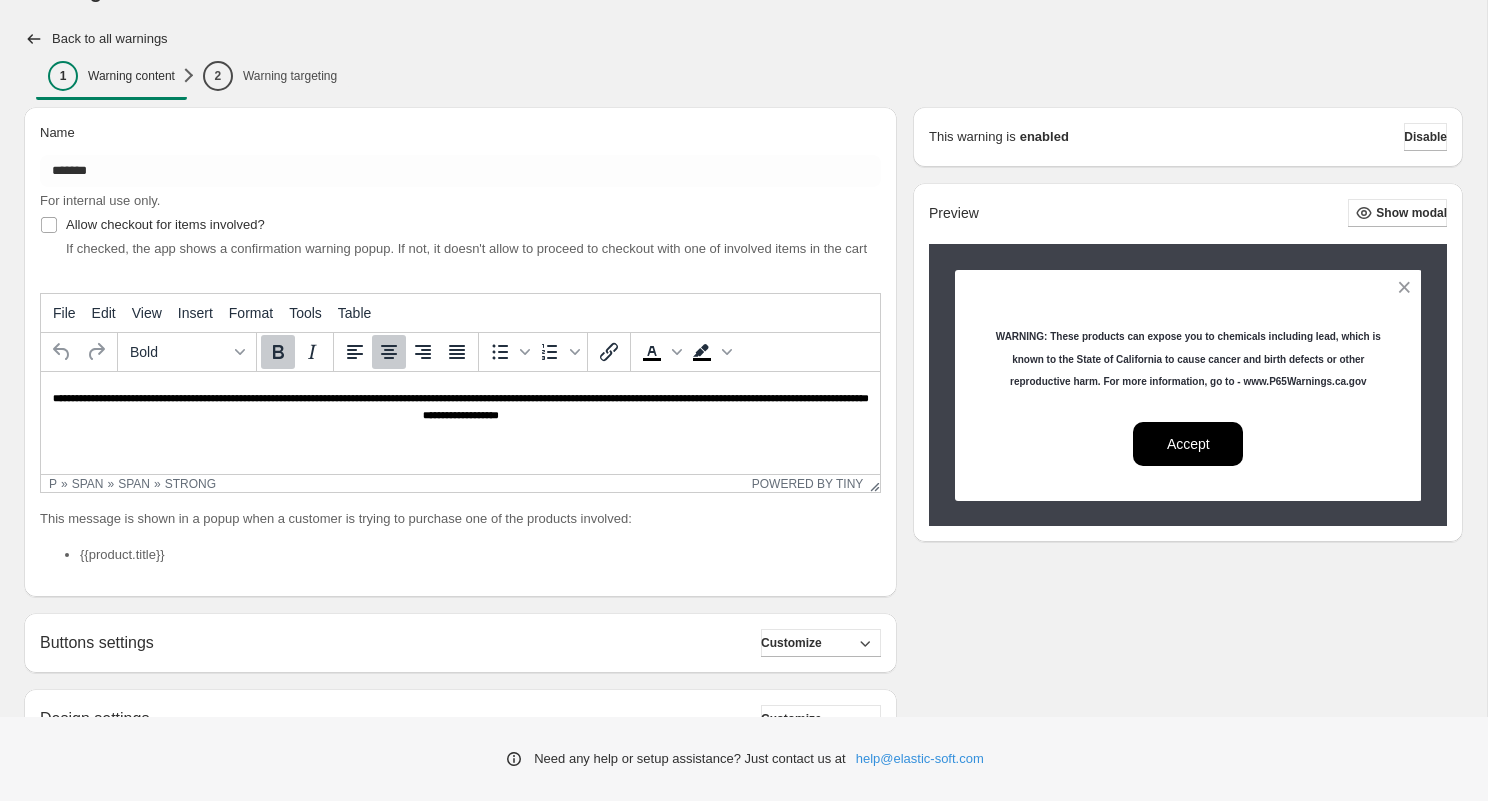 scroll, scrollTop: 0, scrollLeft: 0, axis: both 